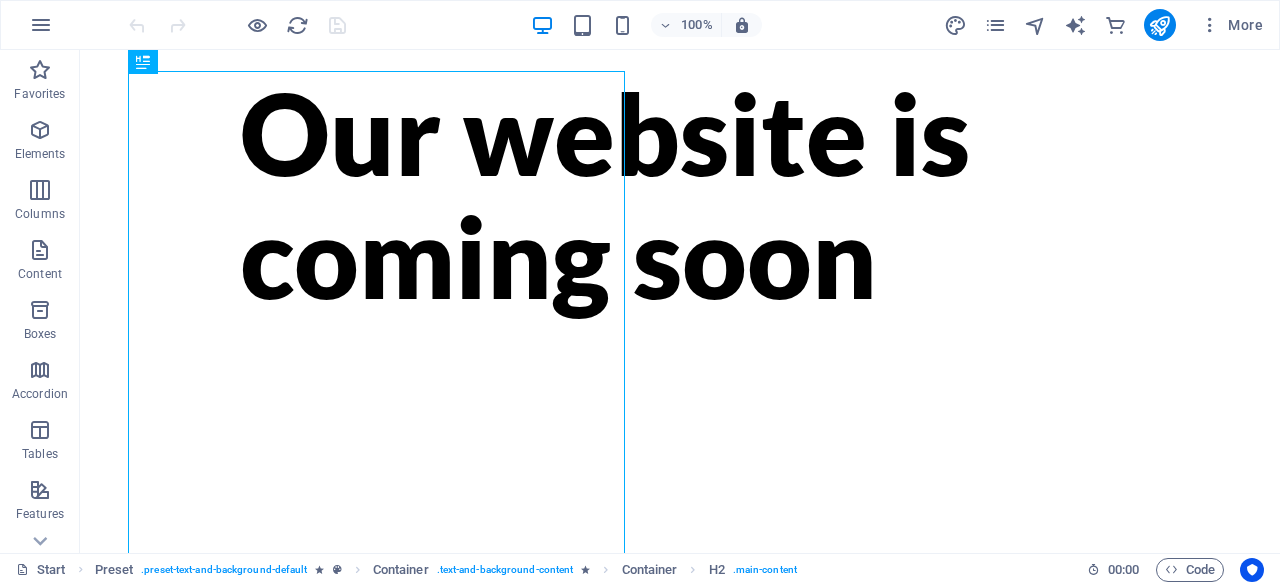 scroll, scrollTop: 0, scrollLeft: 0, axis: both 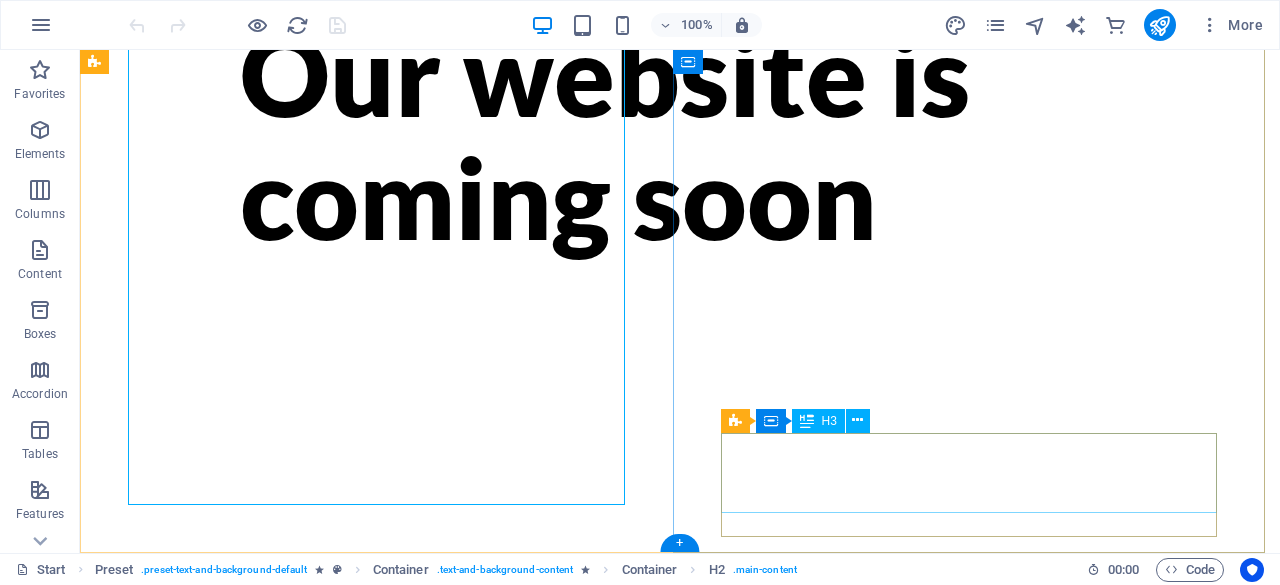 click on "8" at bounding box center (680, 1143) 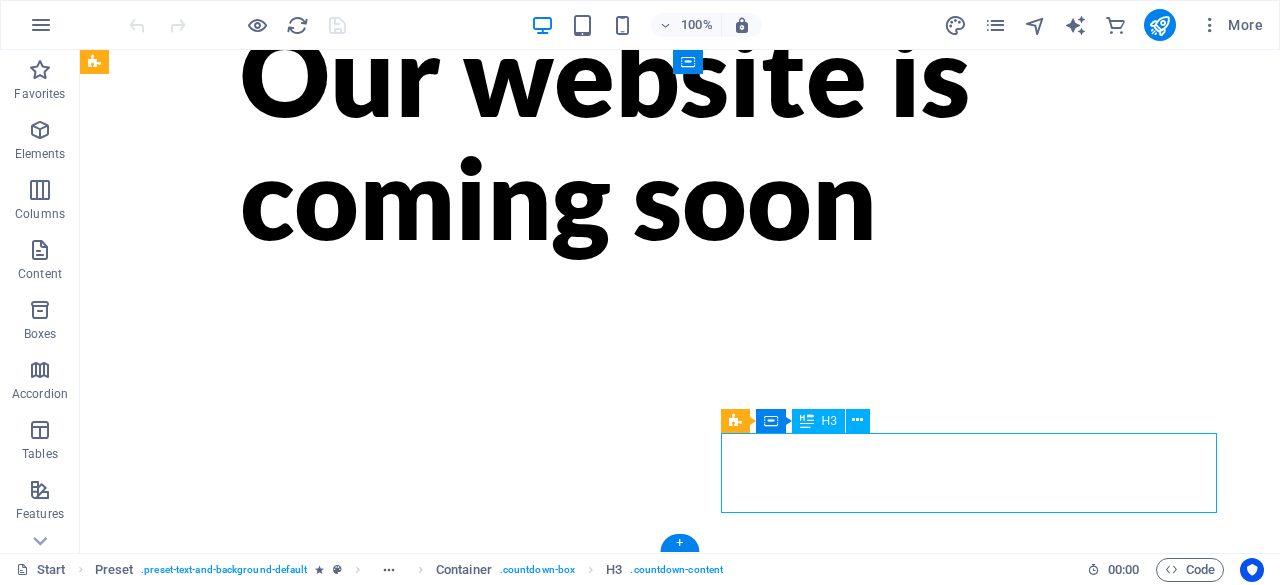 click on "8" at bounding box center (680, 1143) 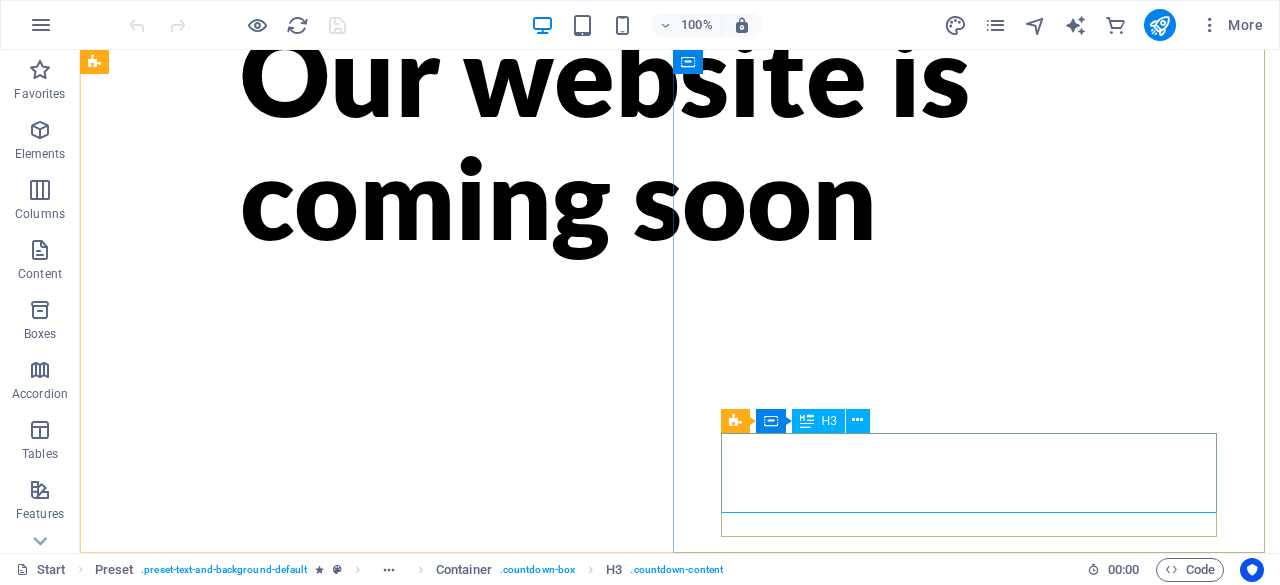 click at bounding box center (858, 421) 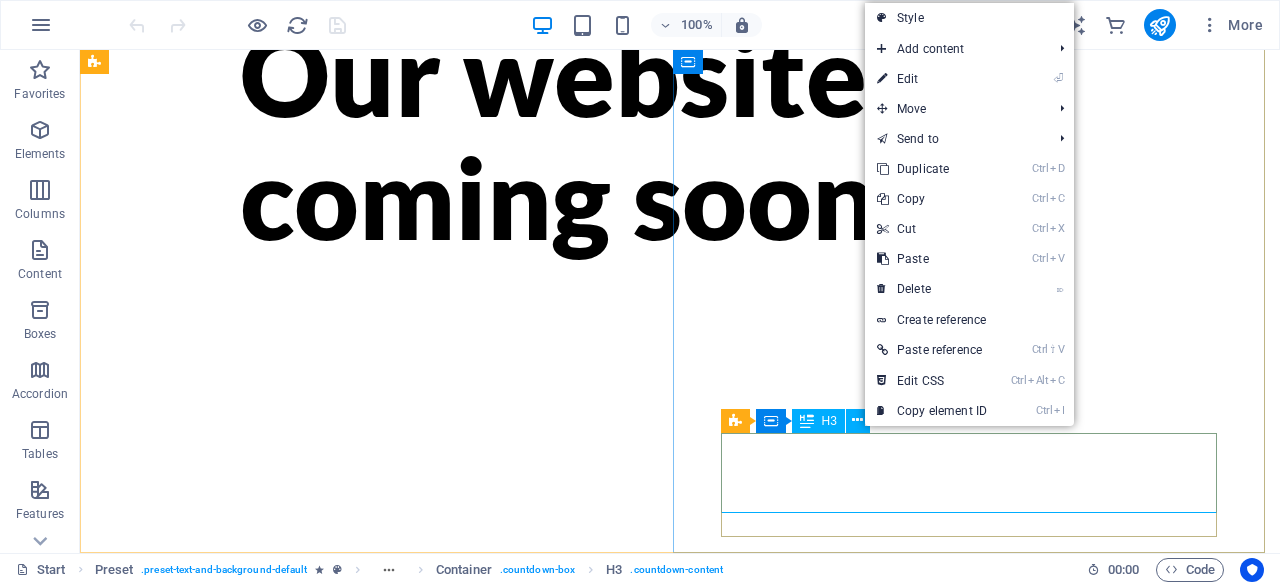 click on "H3" at bounding box center (818, 421) 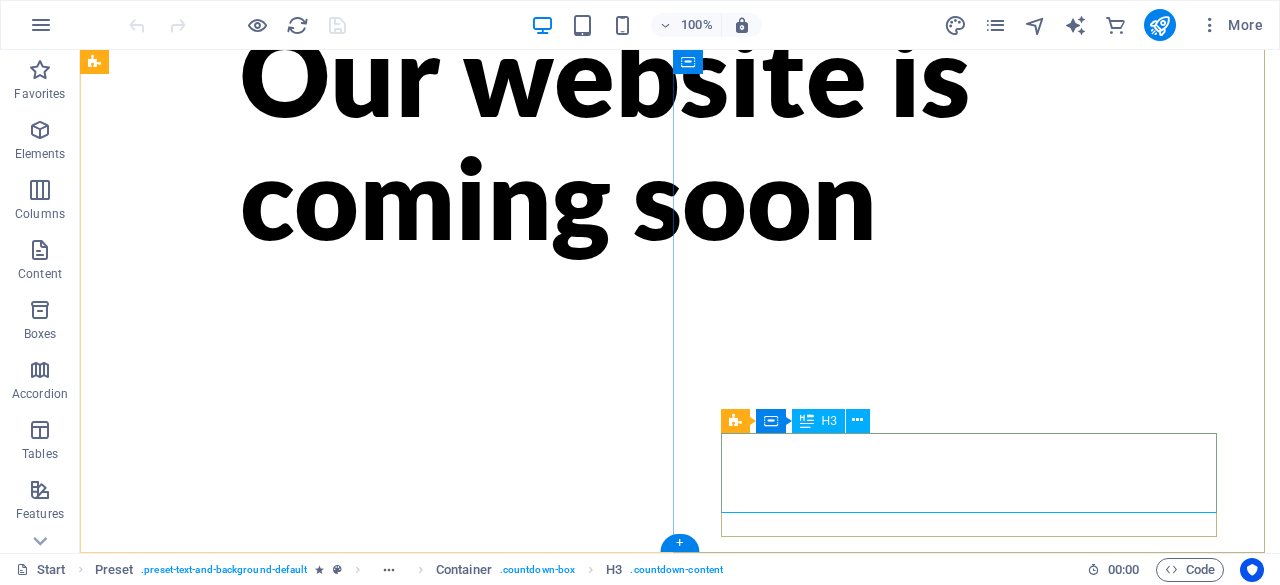 click on "8" at bounding box center (680, 1143) 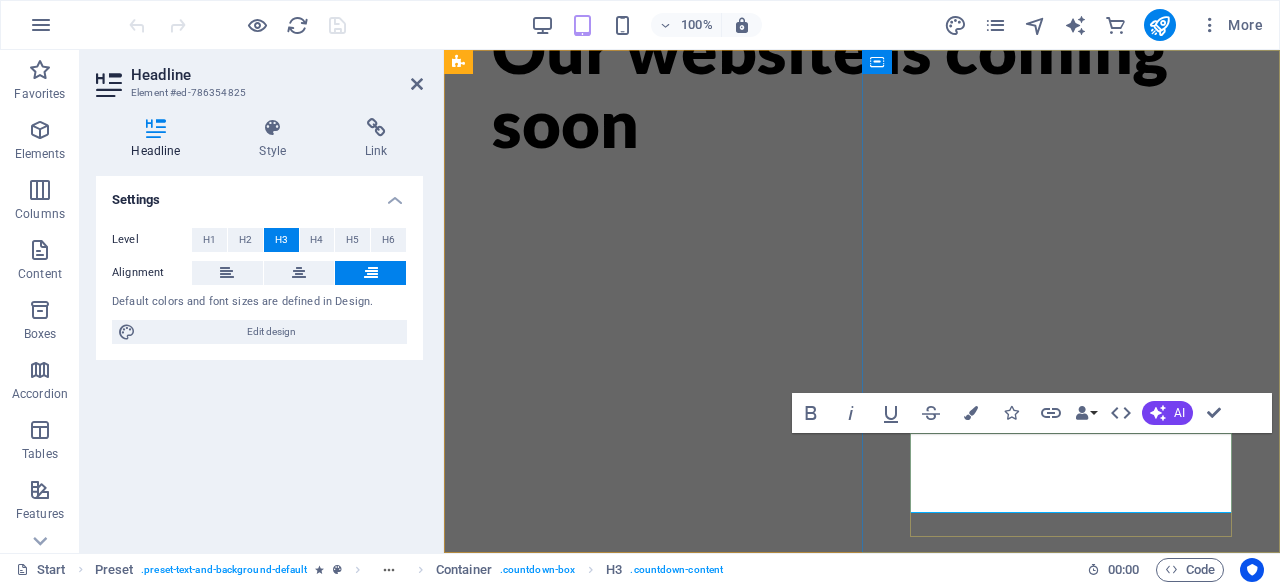 scroll, scrollTop: 0, scrollLeft: 0, axis: both 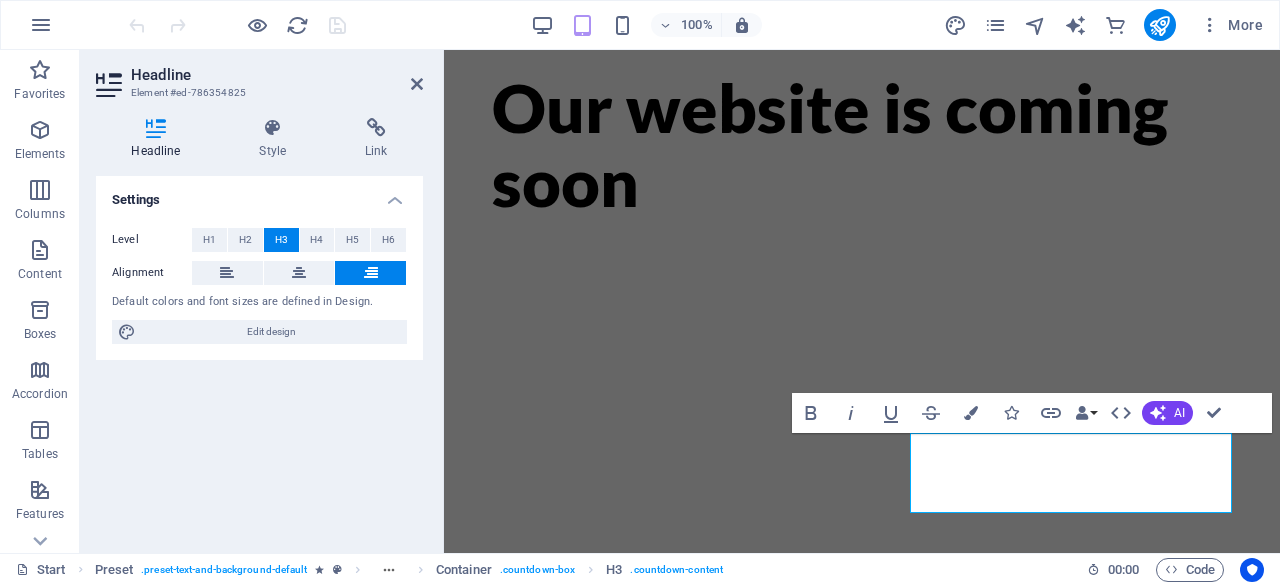 click on "Style" at bounding box center [277, 139] 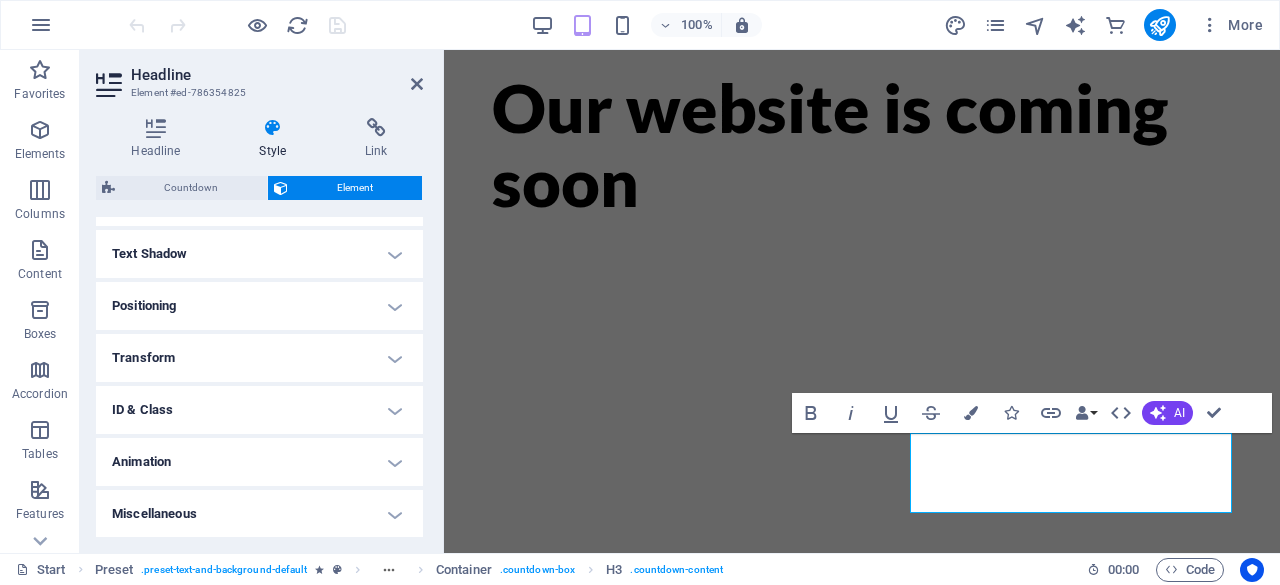 scroll, scrollTop: 539, scrollLeft: 0, axis: vertical 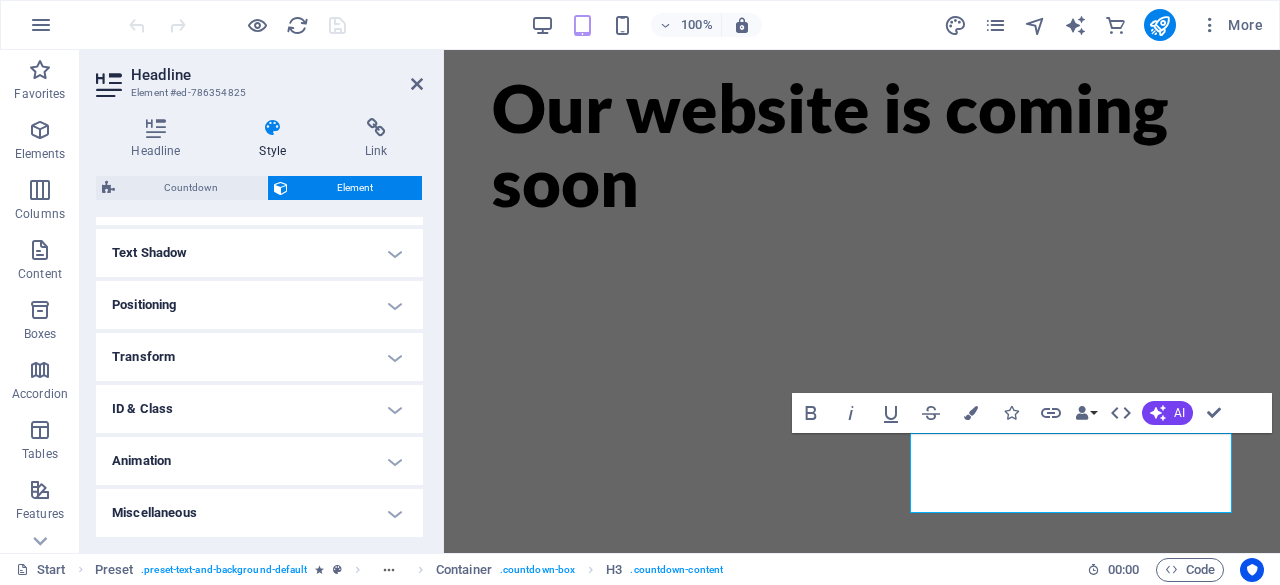 click on "Link" at bounding box center (376, 139) 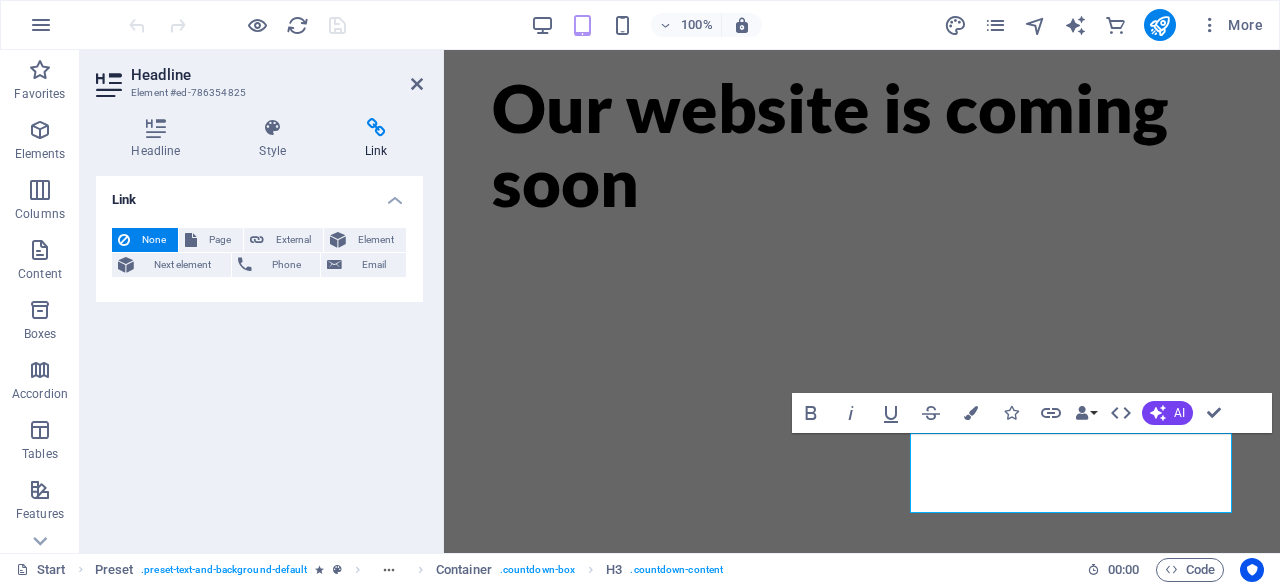click on "Link None Page External Element Next element Phone Email Page Start Element
URL Phone Email Link target New tab Same tab Overlay Title Additional link description, should not be the same as the link text. The title is most often shown as a tooltip text when the mouse moves over the element. Leave empty if uncertain. Relationship Sets the relationship of this link to the link target . For example, the value "nofollow" instructs search engines not to follow the link. Can be left empty. alternate author bookmark external help license next nofollow noreferrer noopener prev search tag" at bounding box center [259, 356] 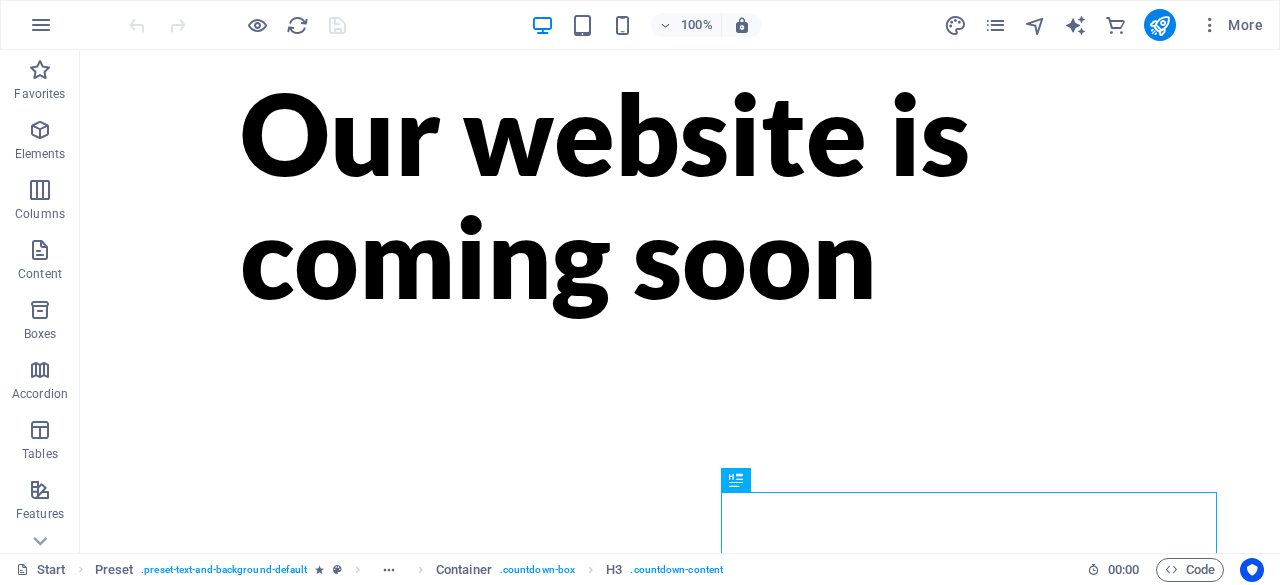click at bounding box center [41, 25] 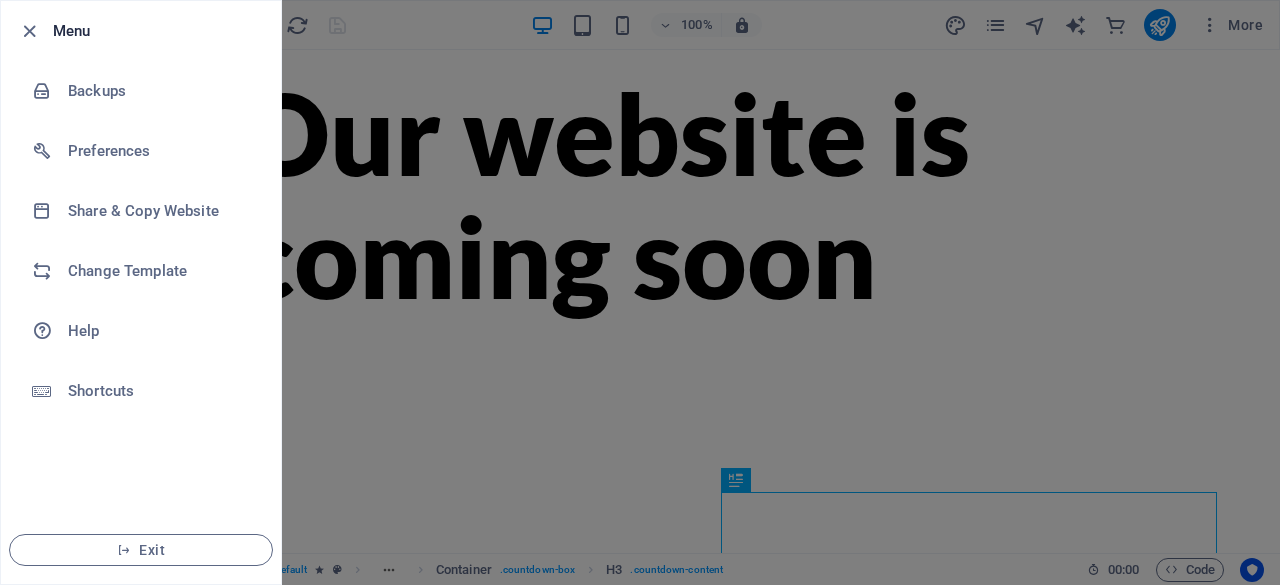 click at bounding box center [640, 292] 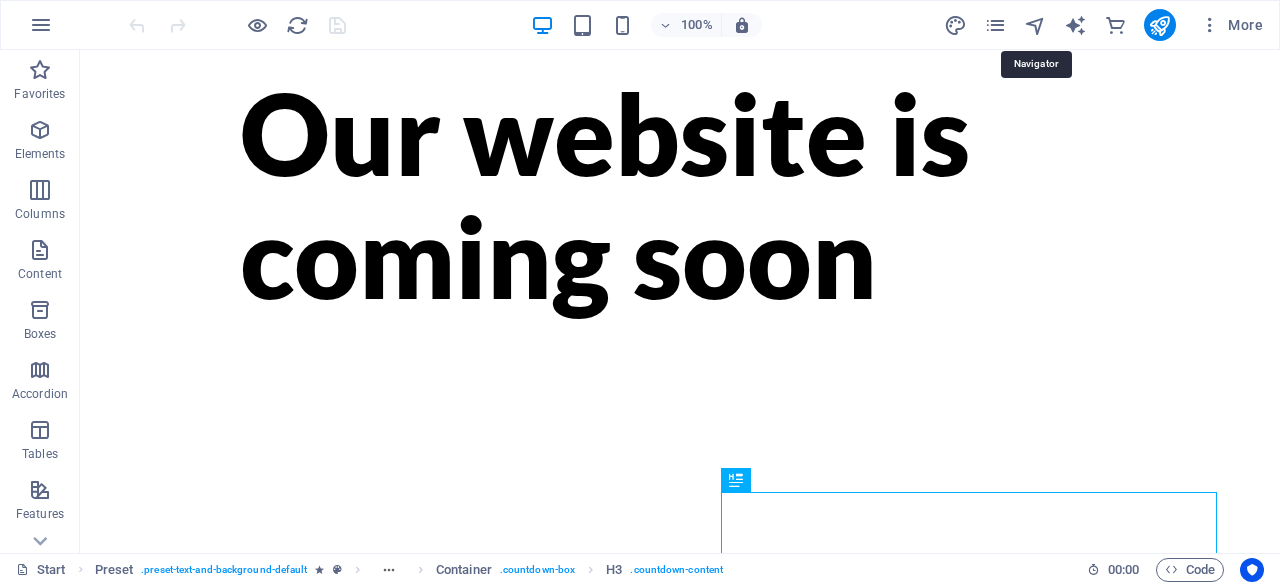 click at bounding box center (1035, 25) 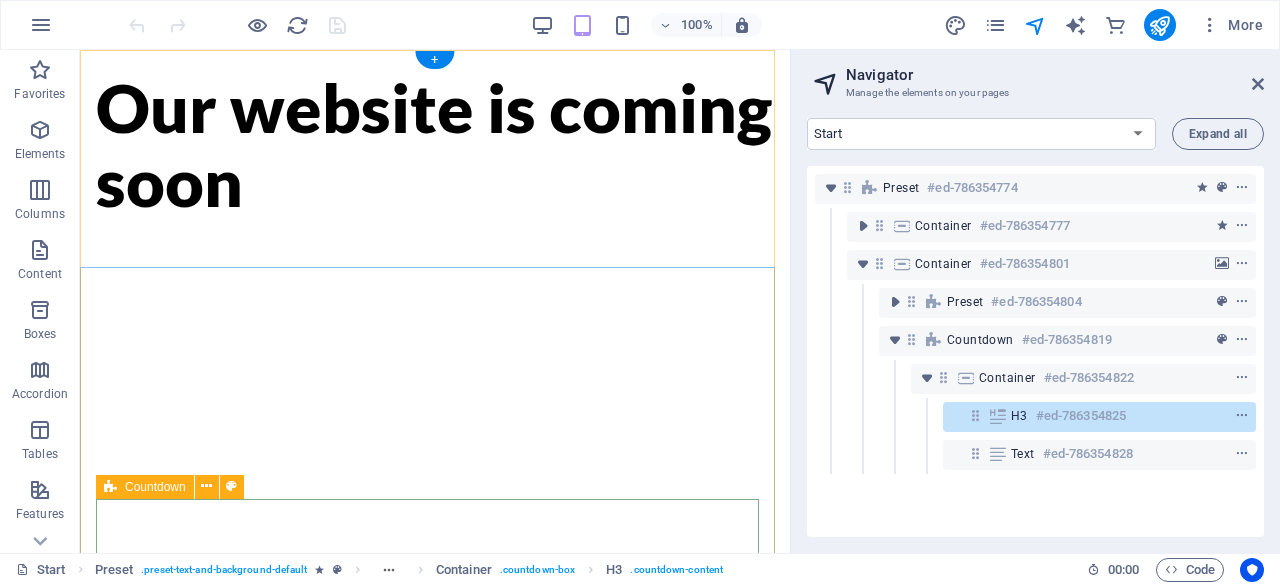 click on "Countdown" at bounding box center (980, 340) 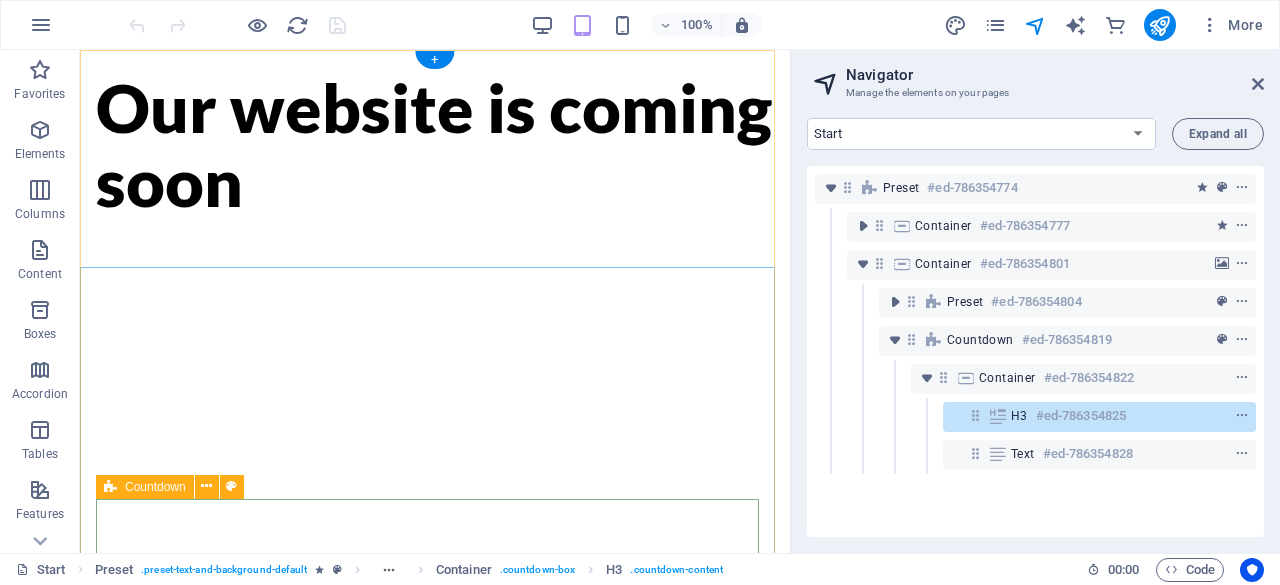 scroll, scrollTop: 66, scrollLeft: 0, axis: vertical 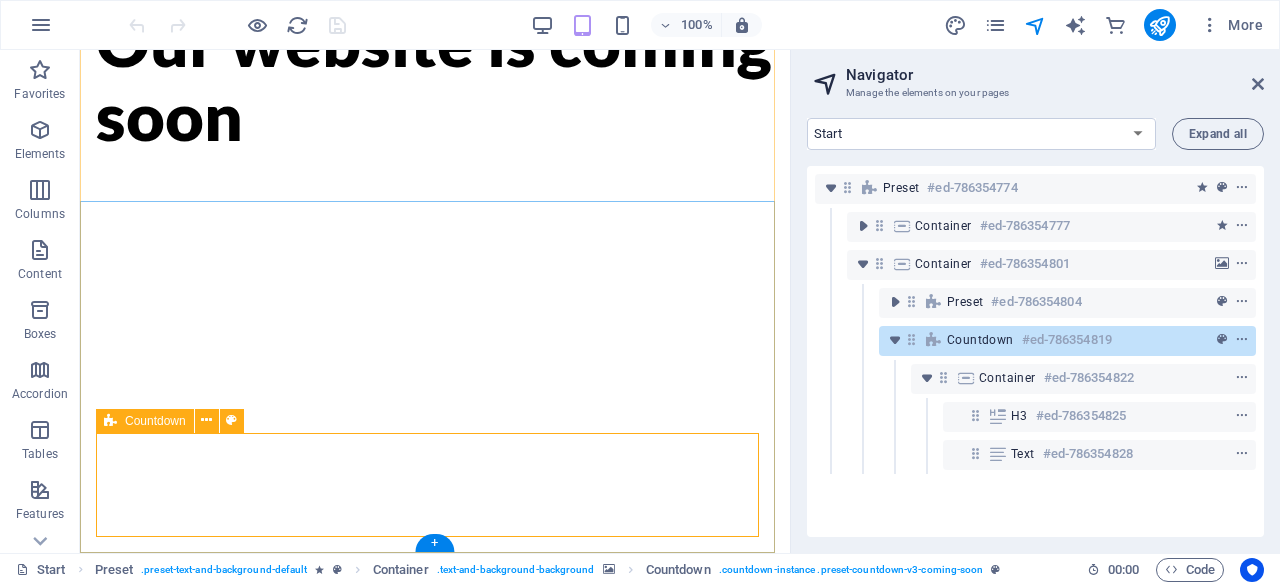 click at bounding box center [1242, 340] 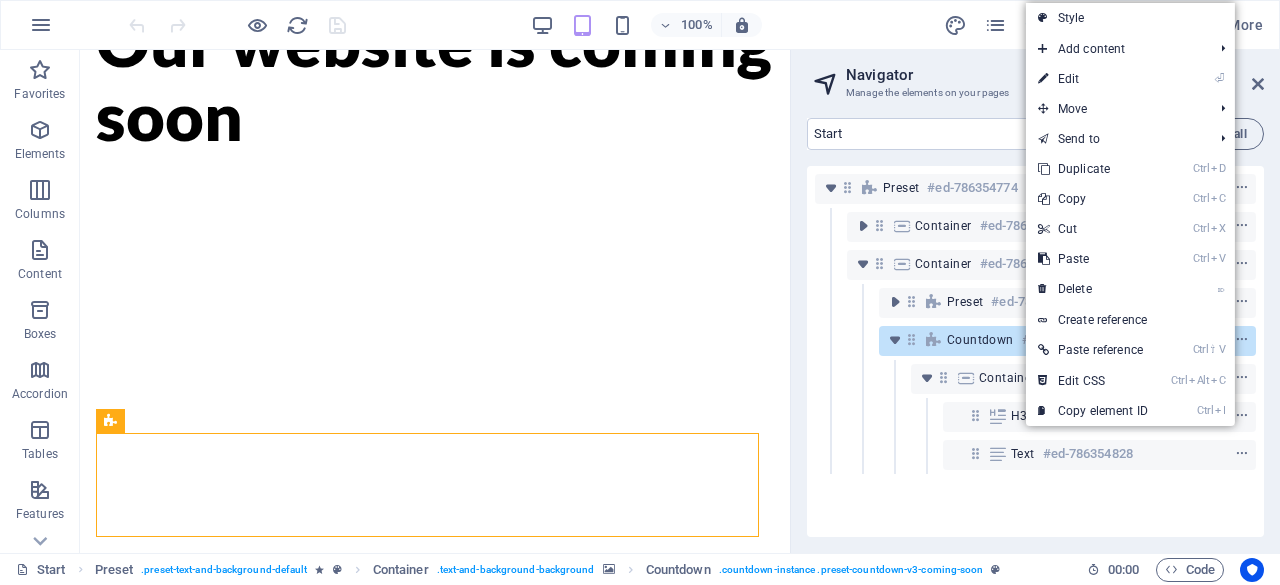 click on "⏎  Edit" at bounding box center [1093, 79] 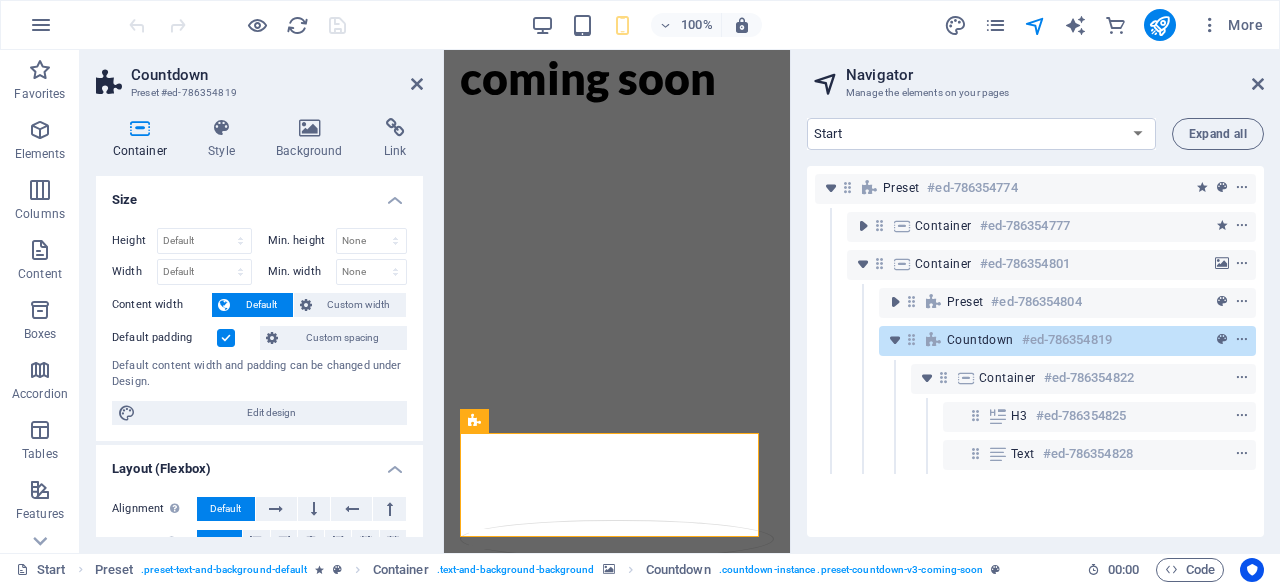 scroll, scrollTop: 16, scrollLeft: 0, axis: vertical 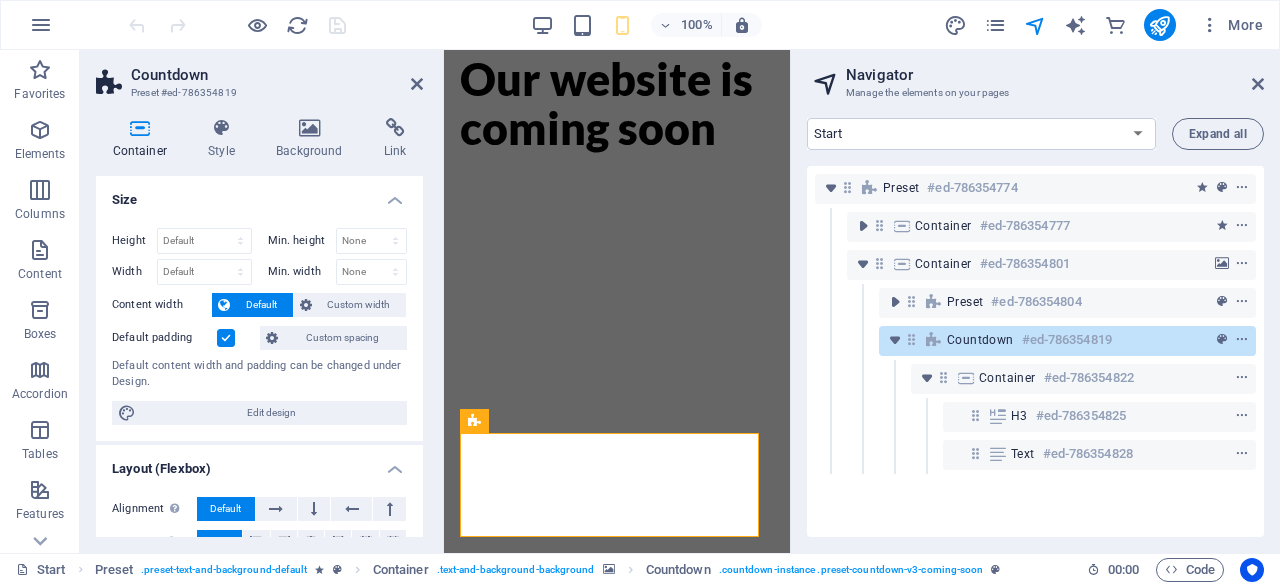 click at bounding box center (395, 128) 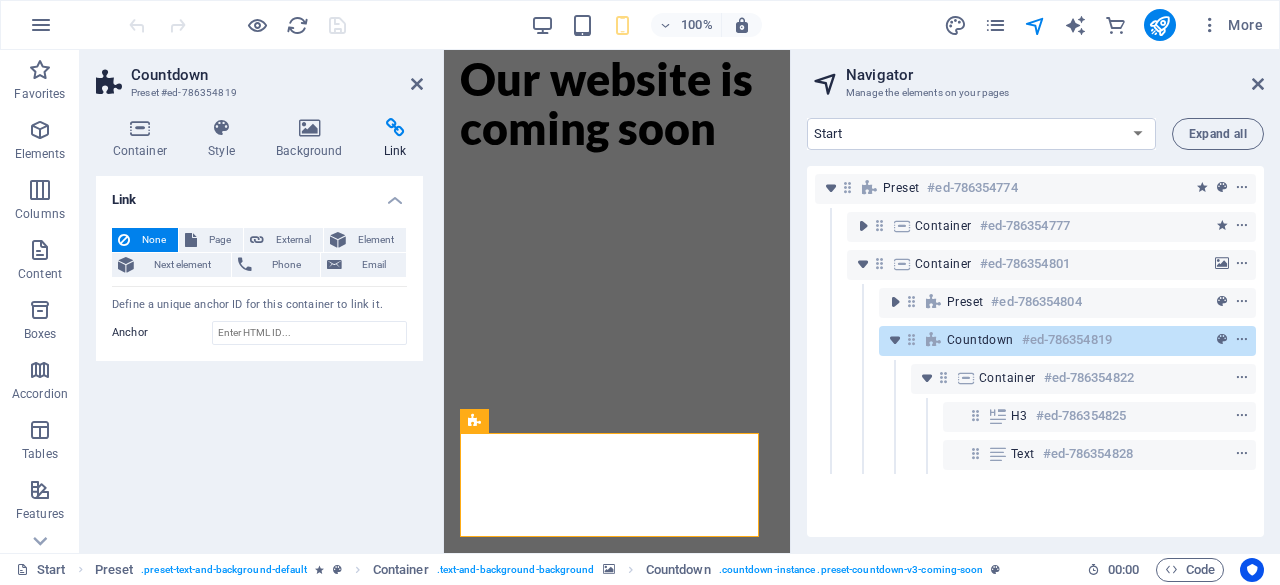 click at bounding box center [310, 128] 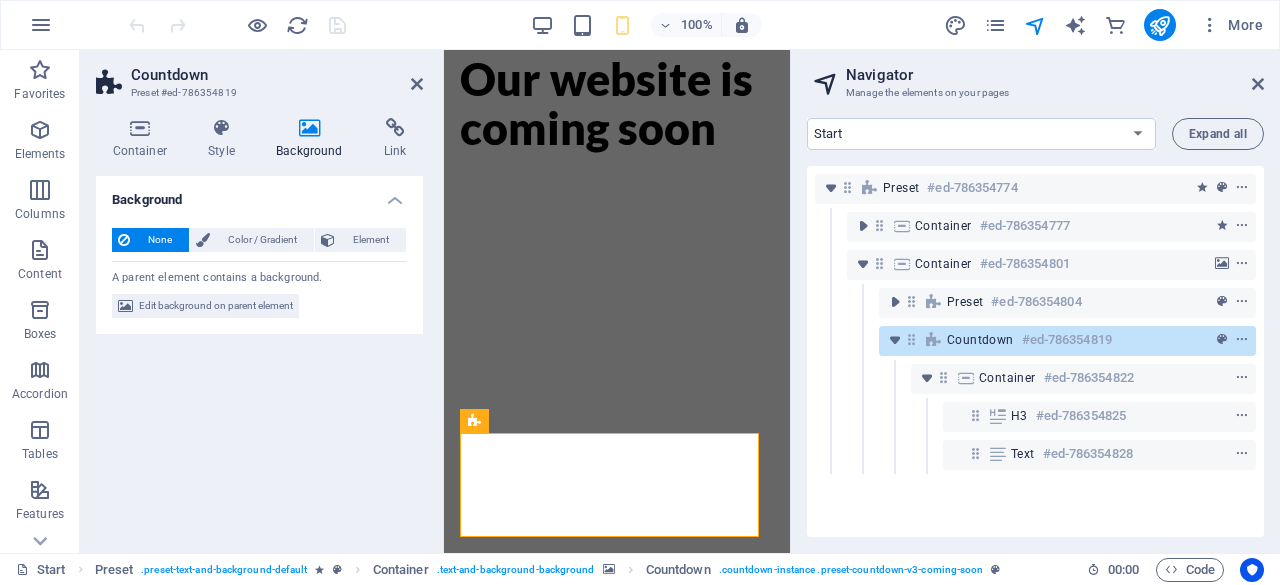 click at bounding box center (222, 128) 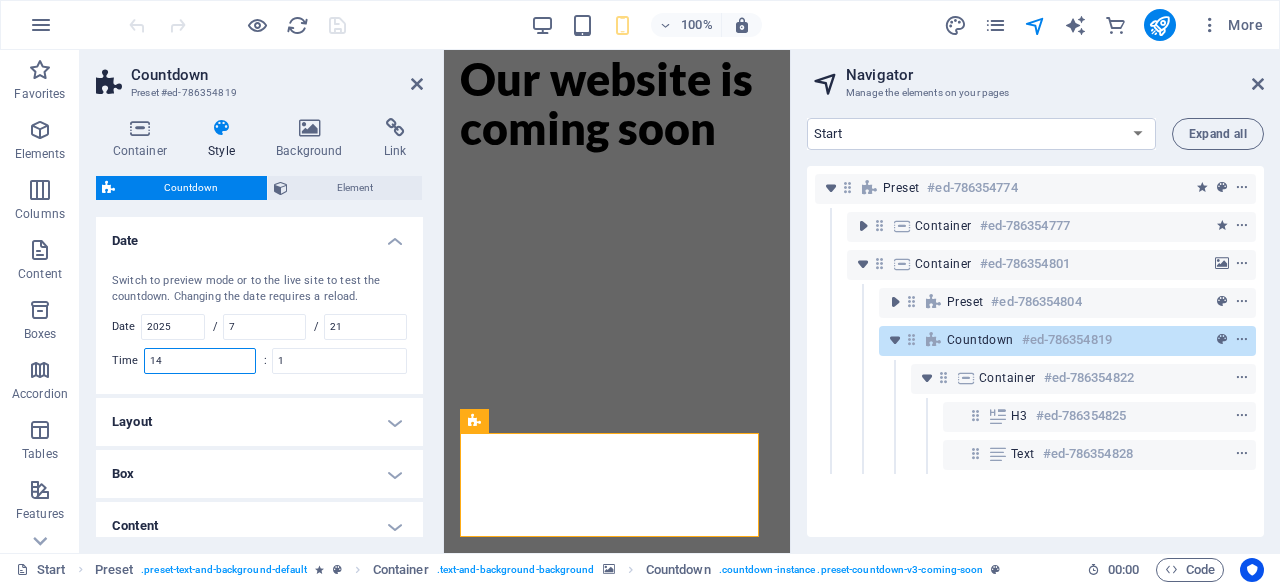 drag, startPoint x: 204, startPoint y: 364, endPoint x: 118, endPoint y: 356, distance: 86.37129 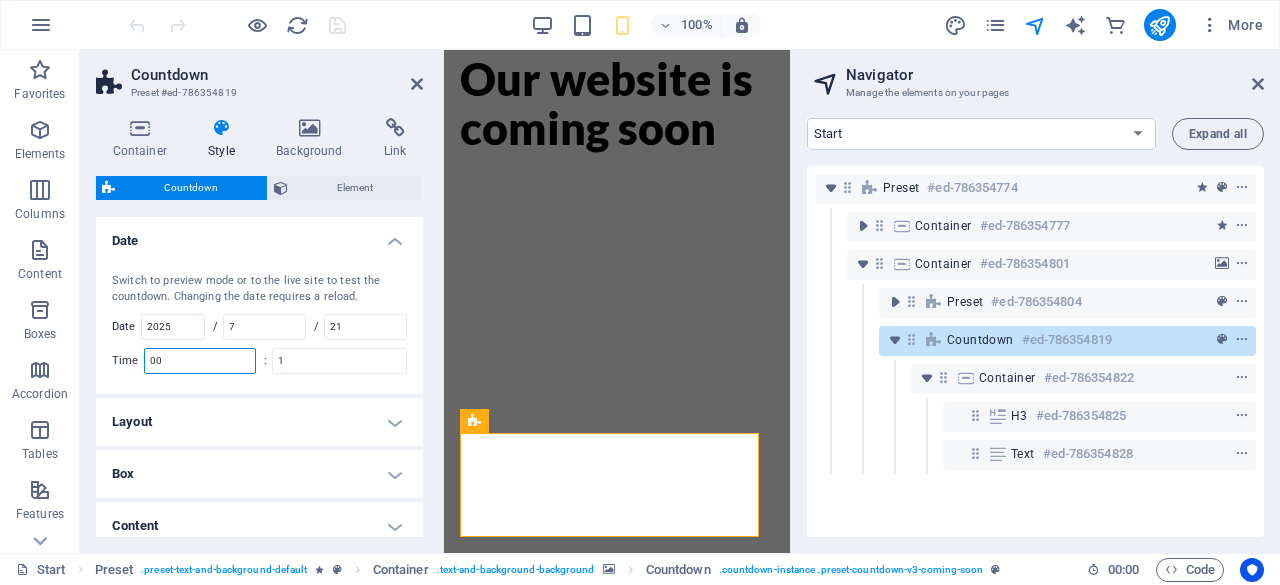 type on "1" 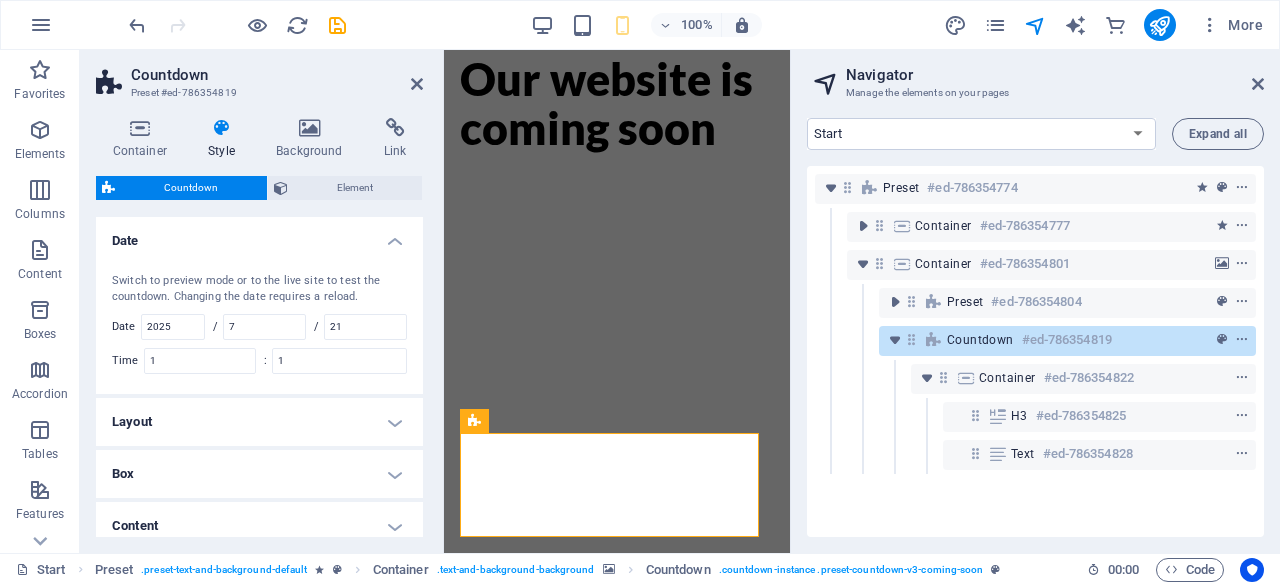 click on "Switch to preview mode or to the live site to test the countdown. Changing the date requires a reload. Date   [YEAR] /   [MONTH] /   [DAY] Time   1 :   1" at bounding box center [259, 323] 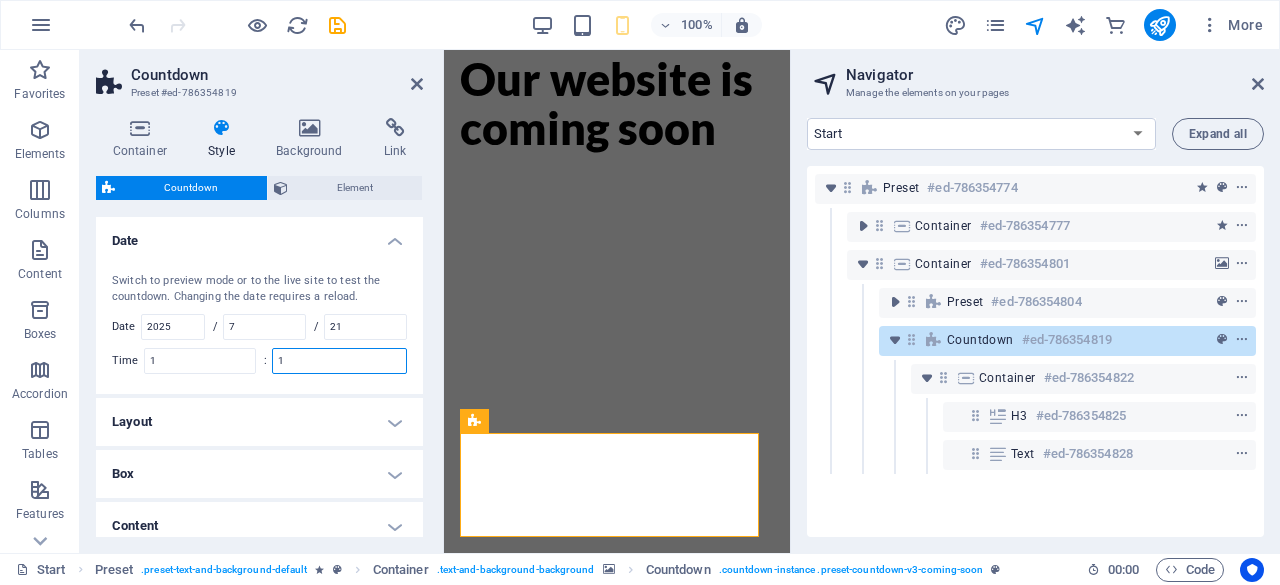 click on "1" at bounding box center [339, 361] 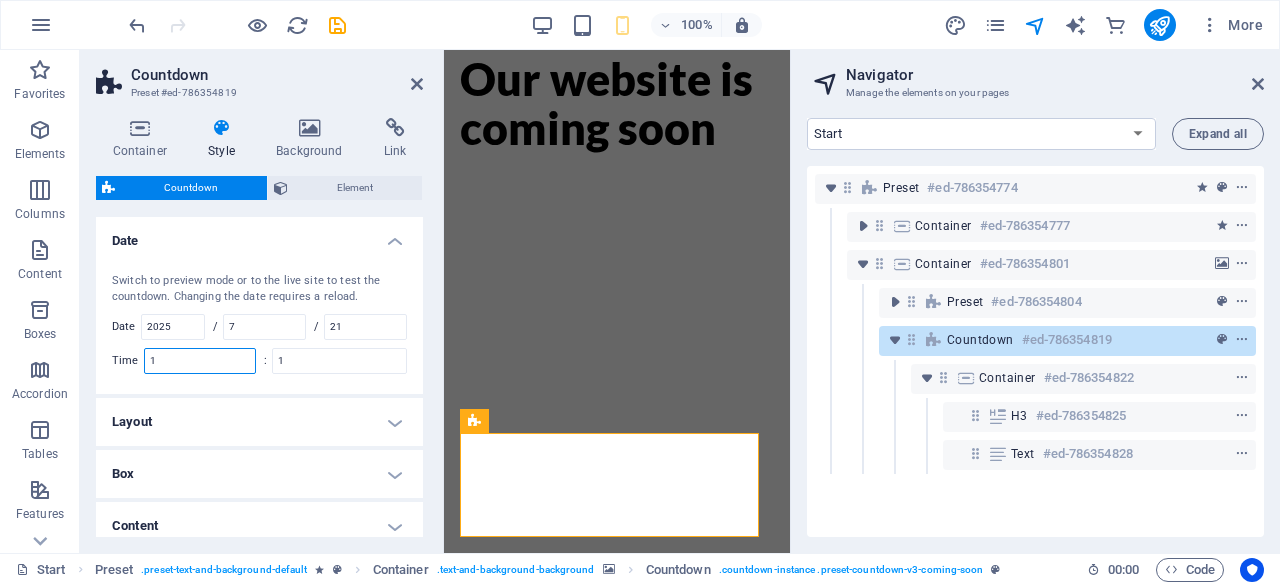 drag, startPoint x: 207, startPoint y: 353, endPoint x: 123, endPoint y: 364, distance: 84.71718 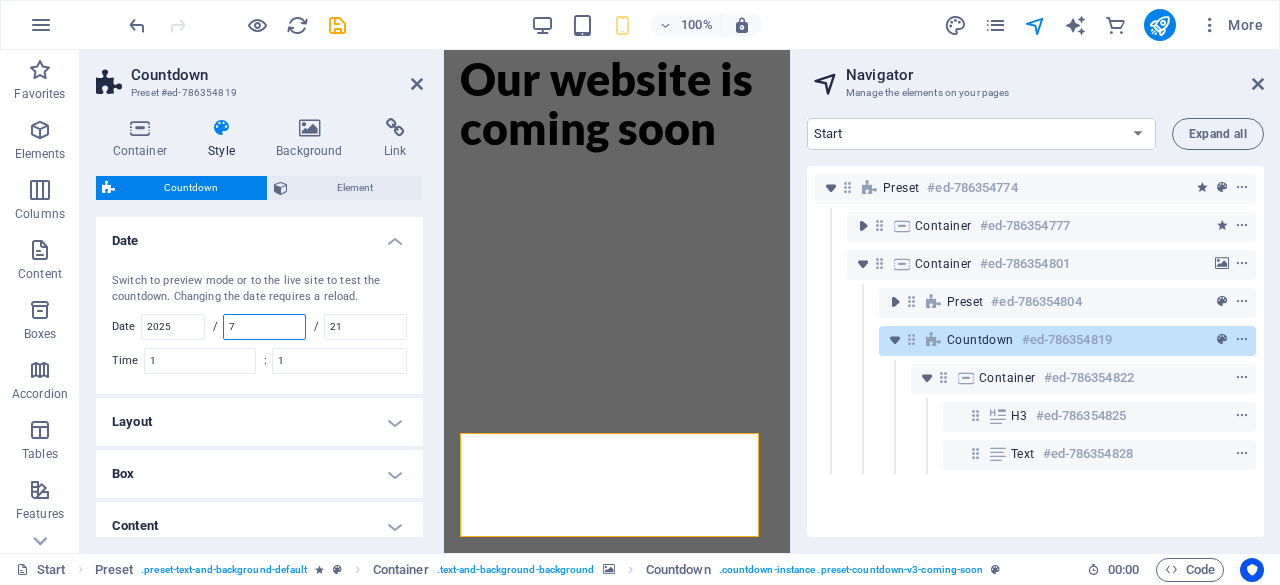 click on "7" at bounding box center [264, 327] 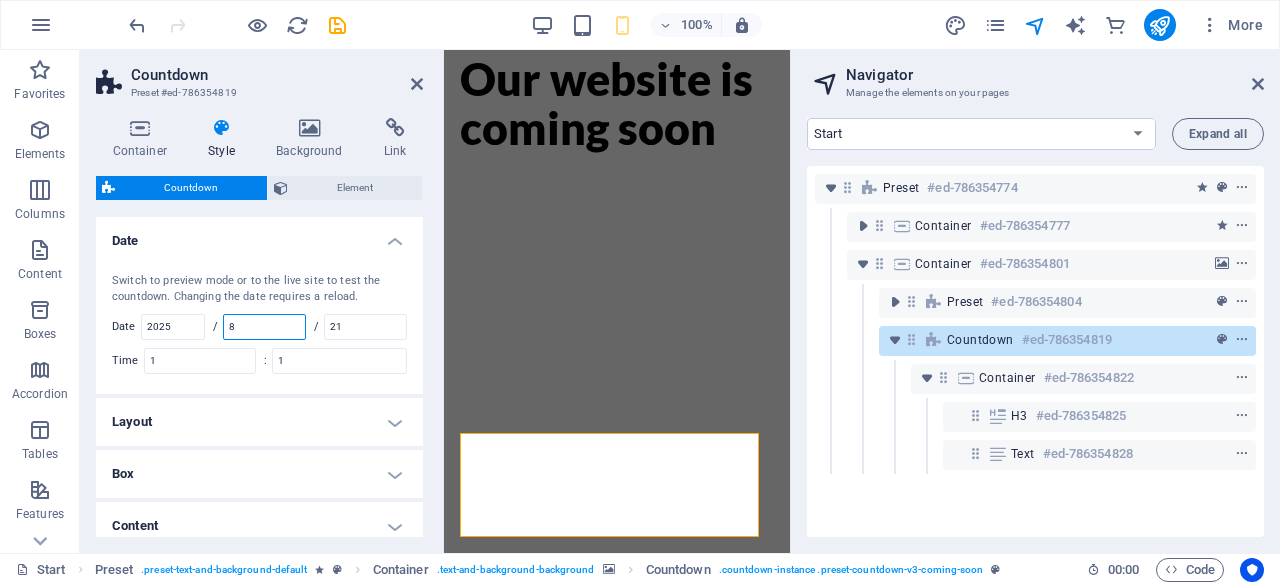 type on "8" 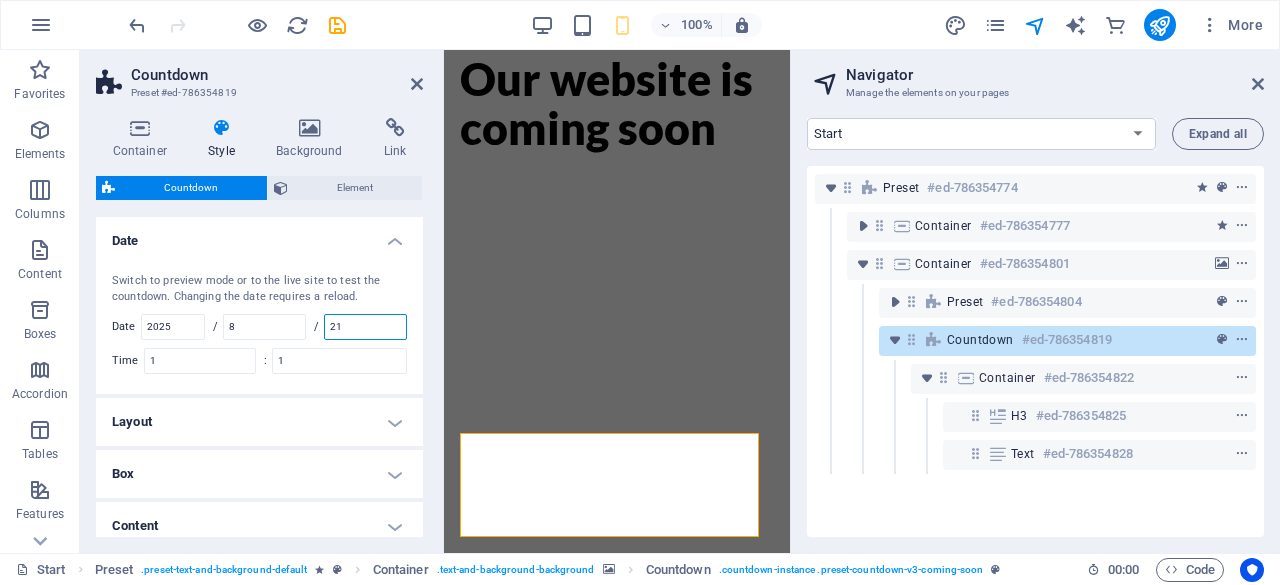 drag, startPoint x: 341, startPoint y: 326, endPoint x: 322, endPoint y: 326, distance: 19 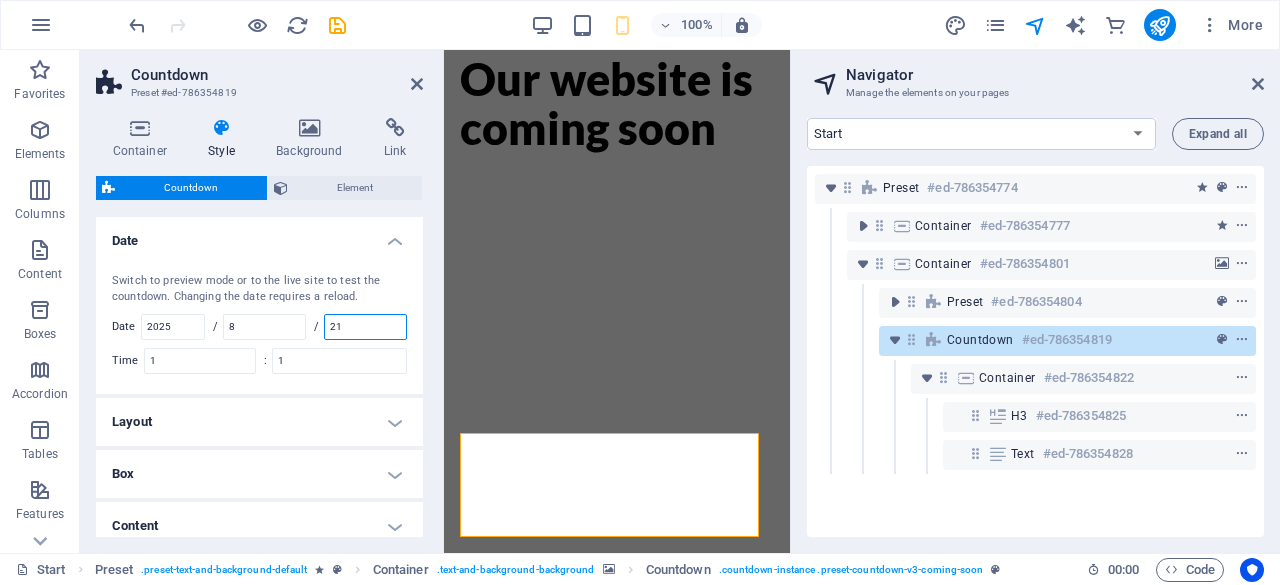 type on "1" 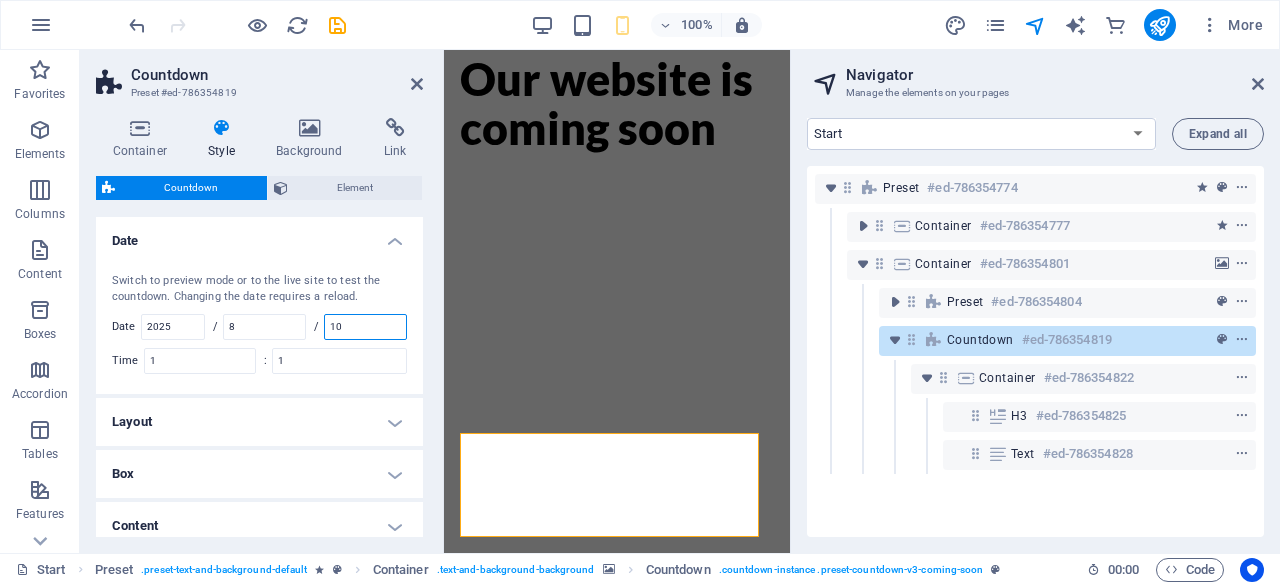 type on "10" 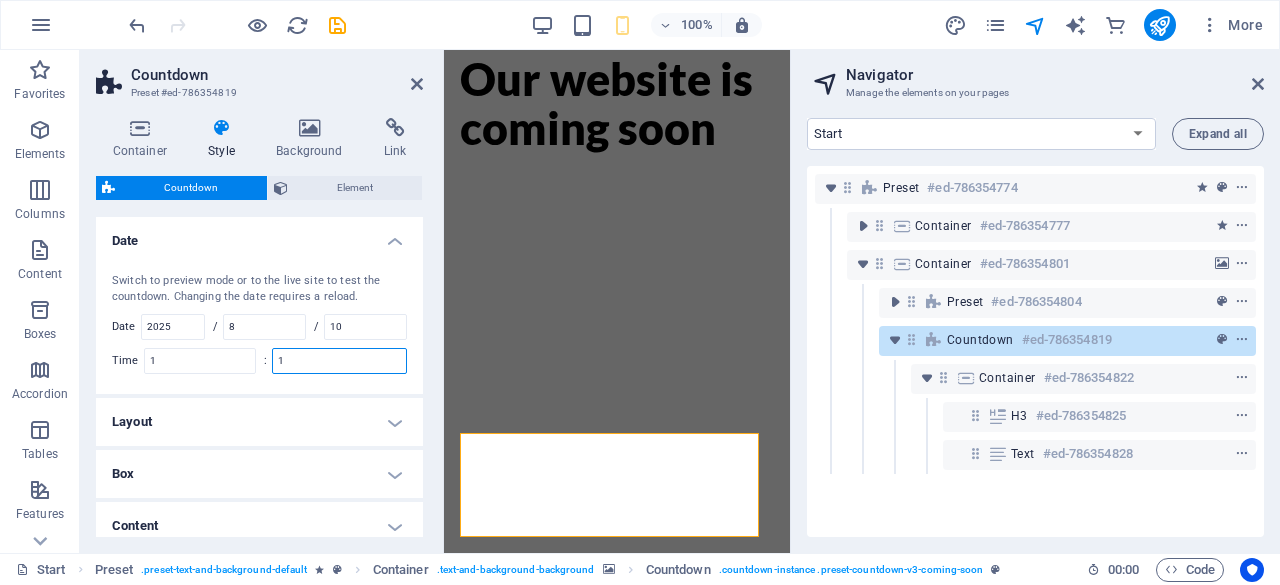 click on "1" at bounding box center (339, 361) 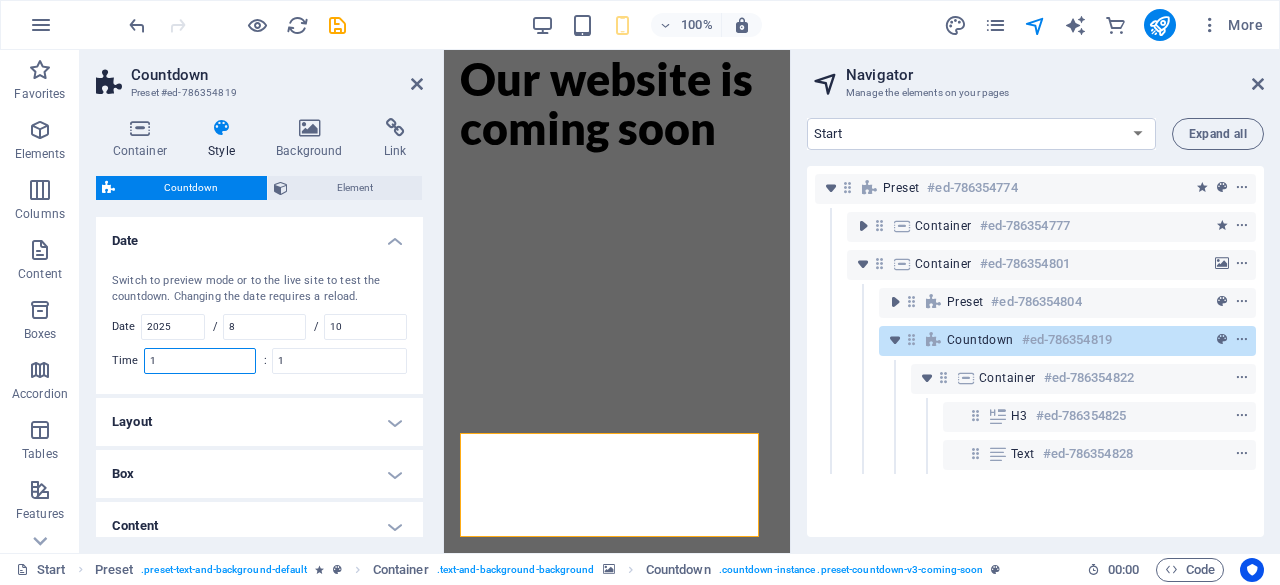 click on "1" at bounding box center [200, 361] 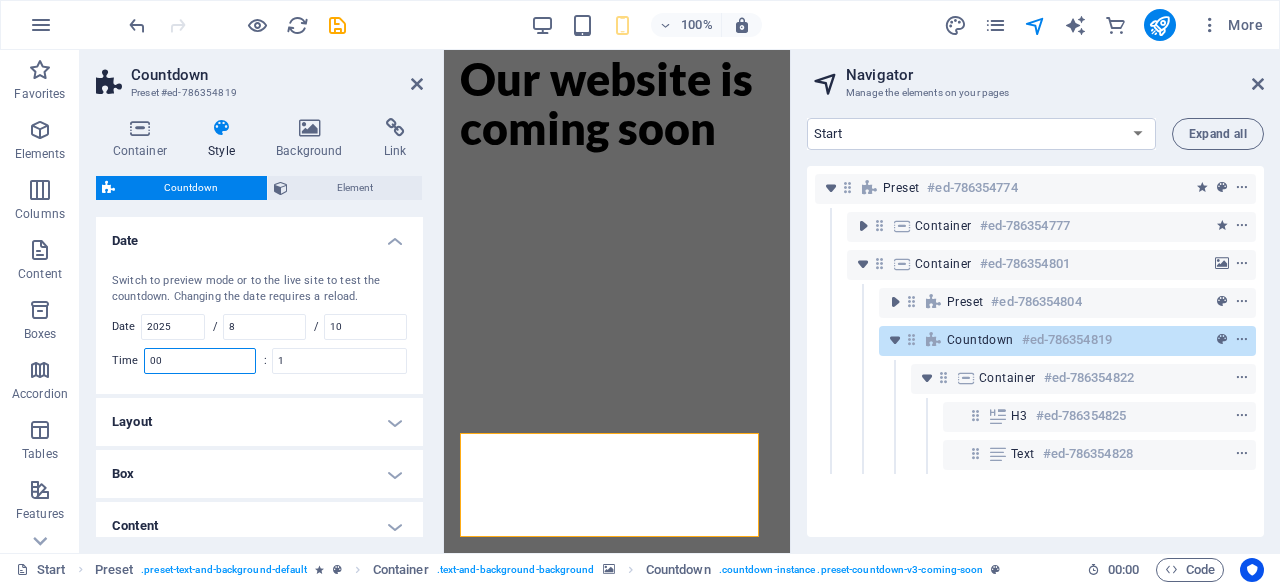 type on "1" 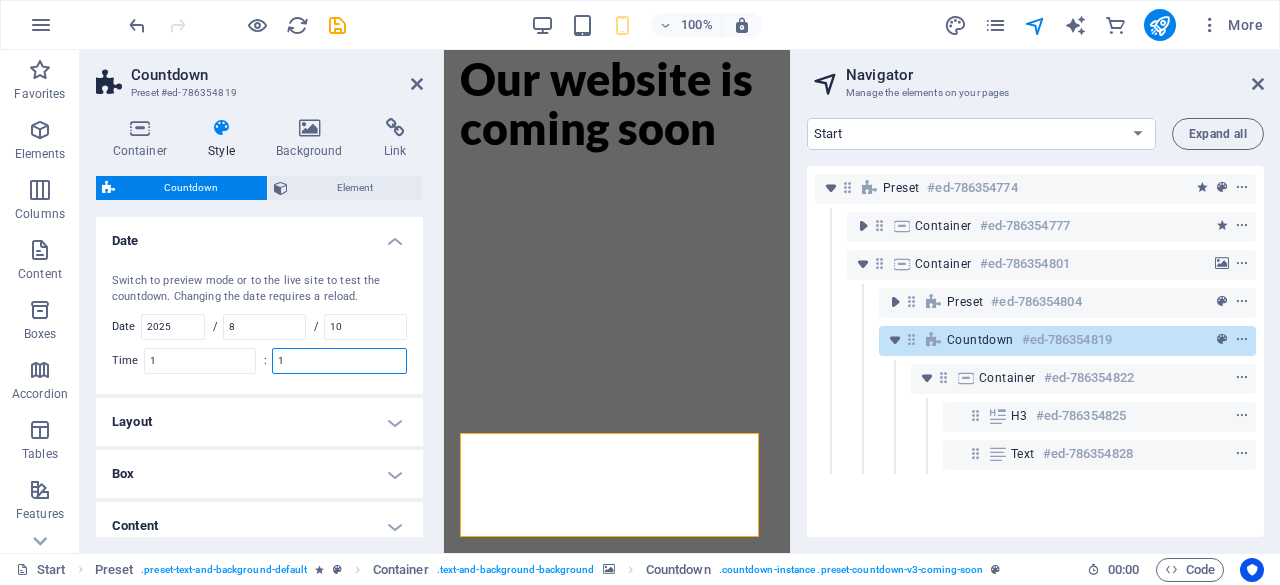 click on "1" at bounding box center (339, 361) 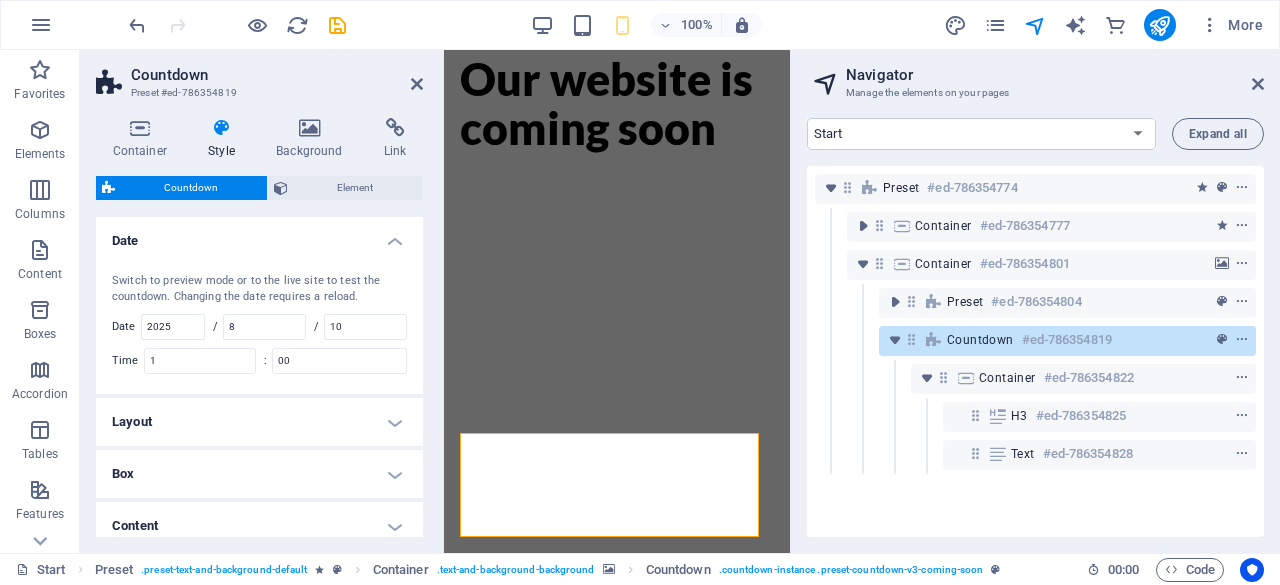 type on "1" 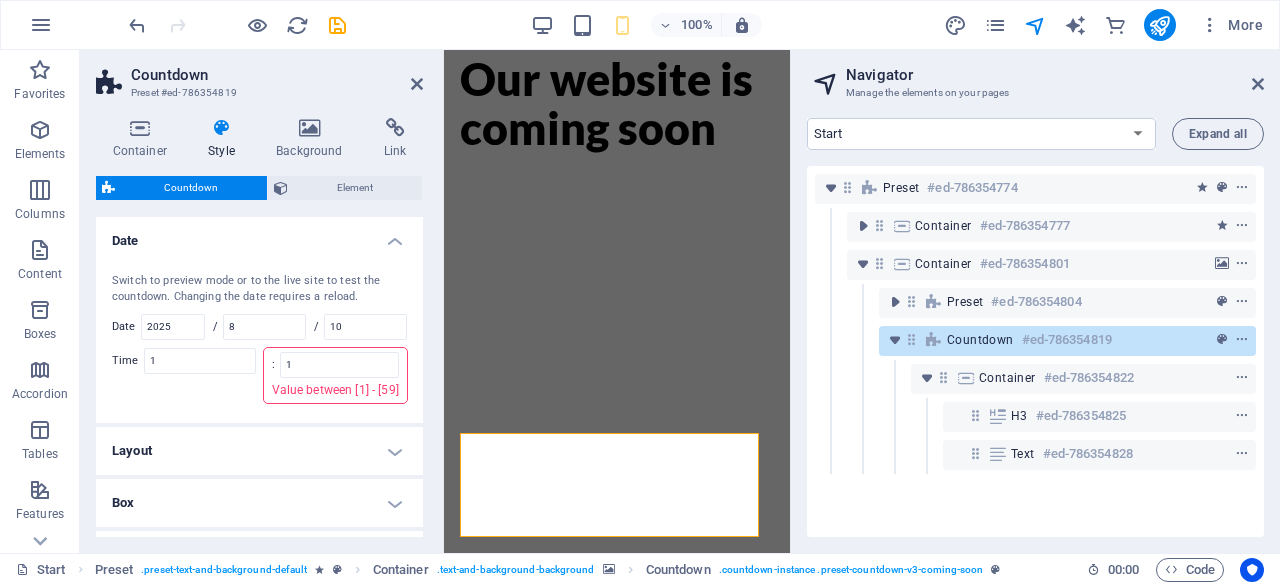 click on "Date Switch to preview mode or to the live site to test the countdown. Changing the date requires a reload. Date   [YEAR] /   [MONTH] /   [DAY] Time   [HOUR] :   [MINUTE] Value between [1] - [59] Layout Columns 1 2 3 4 5 6 Fill space Gap 1 px rem % vh vw Horizontal margin Only if the containers "Content width" is not set to "Default" Box Background Padding 0 px rem % vh vw Custom Custom 0 px rem % vh vw 0 px rem % vh vw 0 px rem % vh vw 0 px rem % vh vw Border style None              - Width 1 px rem vh vw Custom Custom 1 px rem vh vw 1 px rem vh vw 1 px rem vh vw 1 px rem vh vw  - Color Round corners 0 px rem % vh vw Custom Custom 0 px rem % vh vw 0 px rem % vh vw 0 px rem % vh vw 0 px rem % vh vw Shadows None Outside Inside Color X offset 0 px rem vh vw Y offset 0 px rem vh vw Blur 0 px rem % vh vw Spread 0 px rem vh vw Content Counter Color Counter font Counter font size 4 px rem % vh vw Counter margin px rem % vh vw Custom Custom 0 px rem % vh vw 0 px rem % vh vw 1 px rem % vh vw 0 px rem % vh vw Caption color 1" at bounding box center [259, 398] 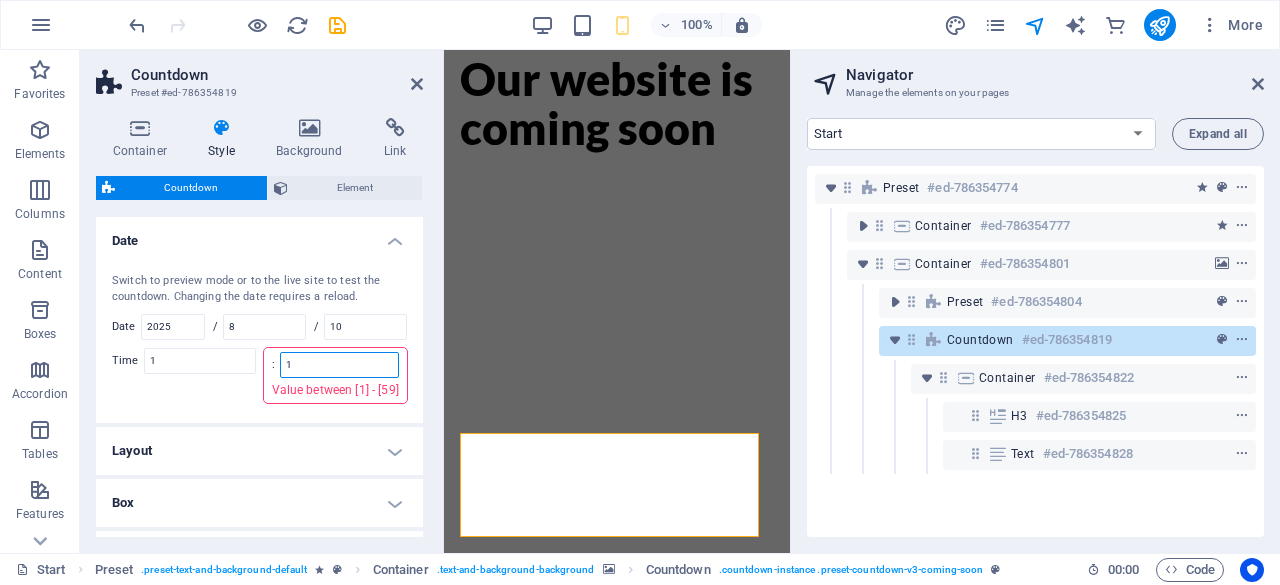 click on "1" at bounding box center (339, 365) 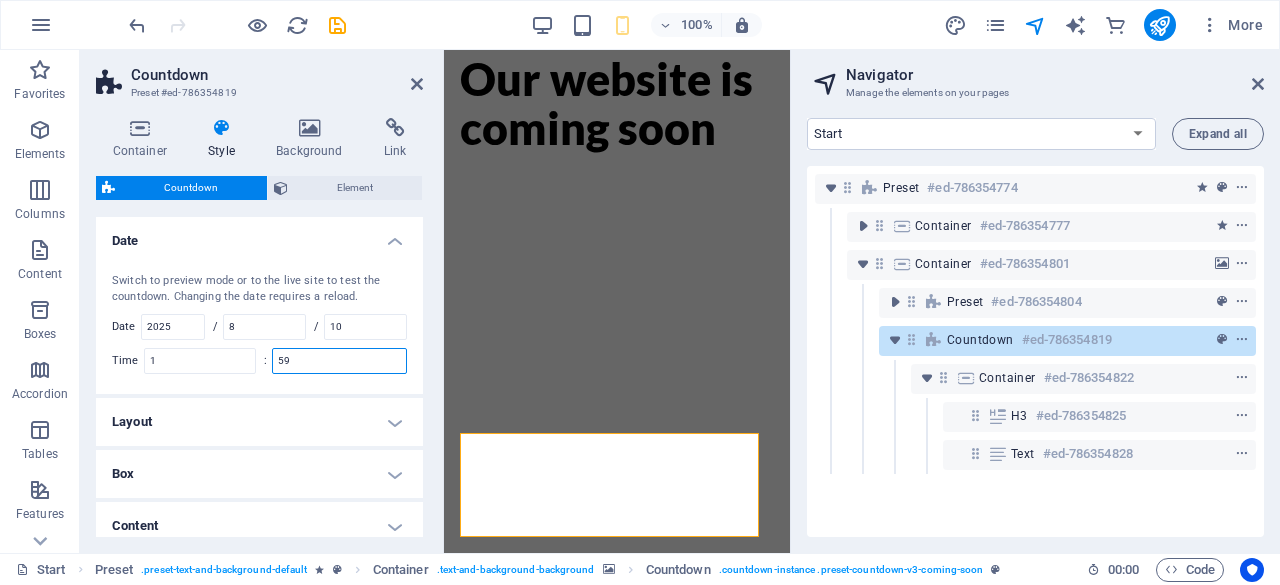 type on "59" 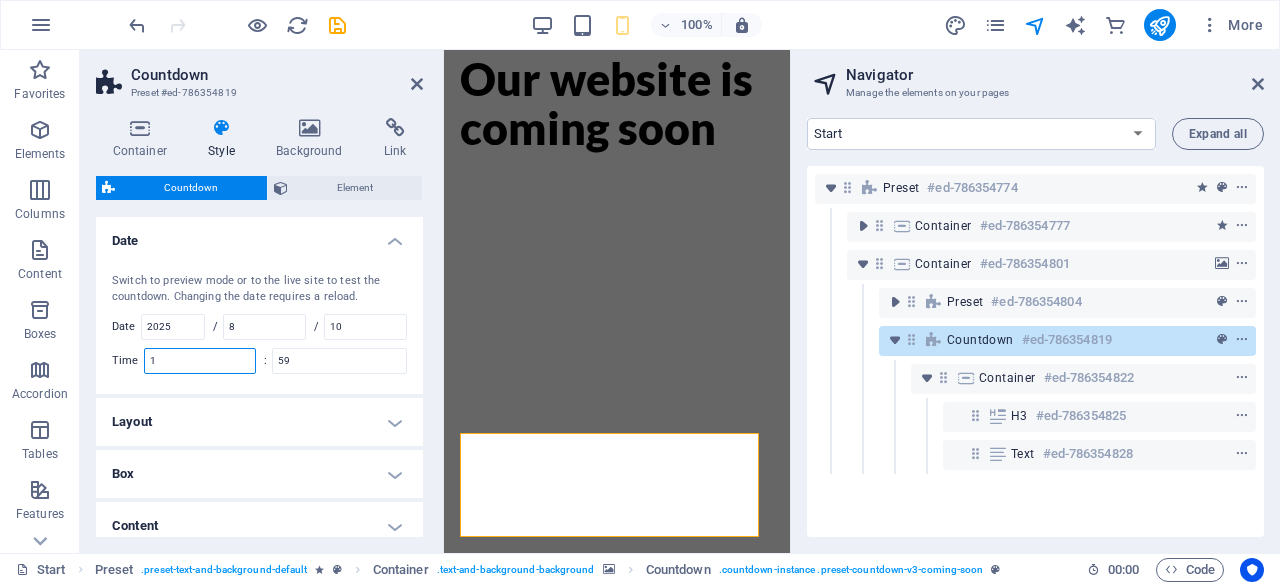 click on "1" at bounding box center (200, 361) 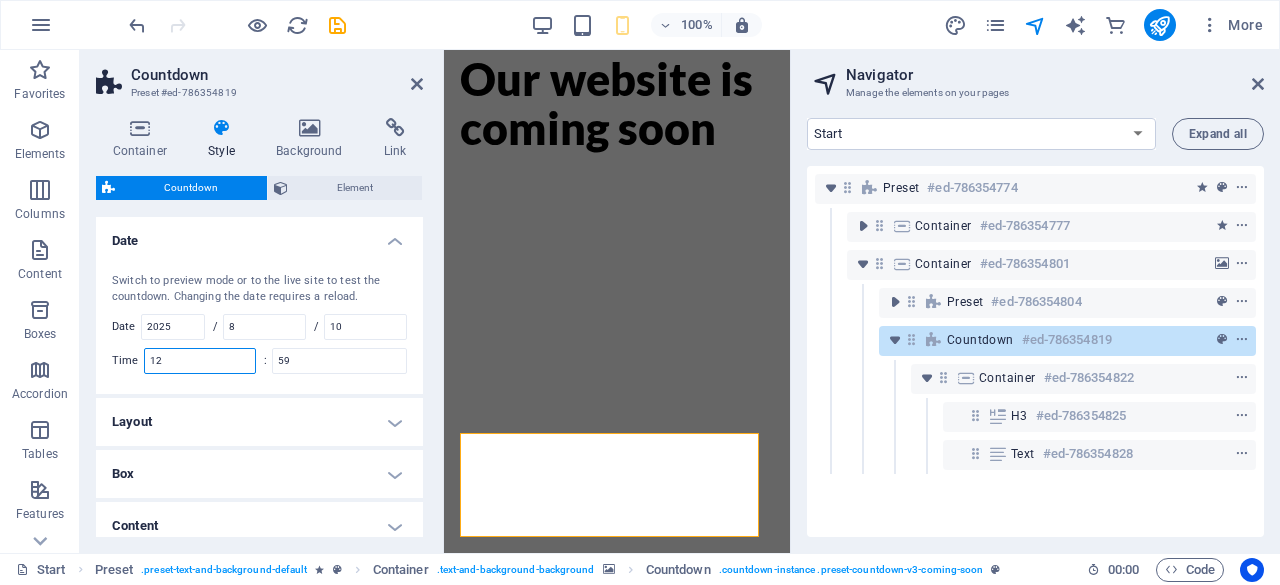 type on "1" 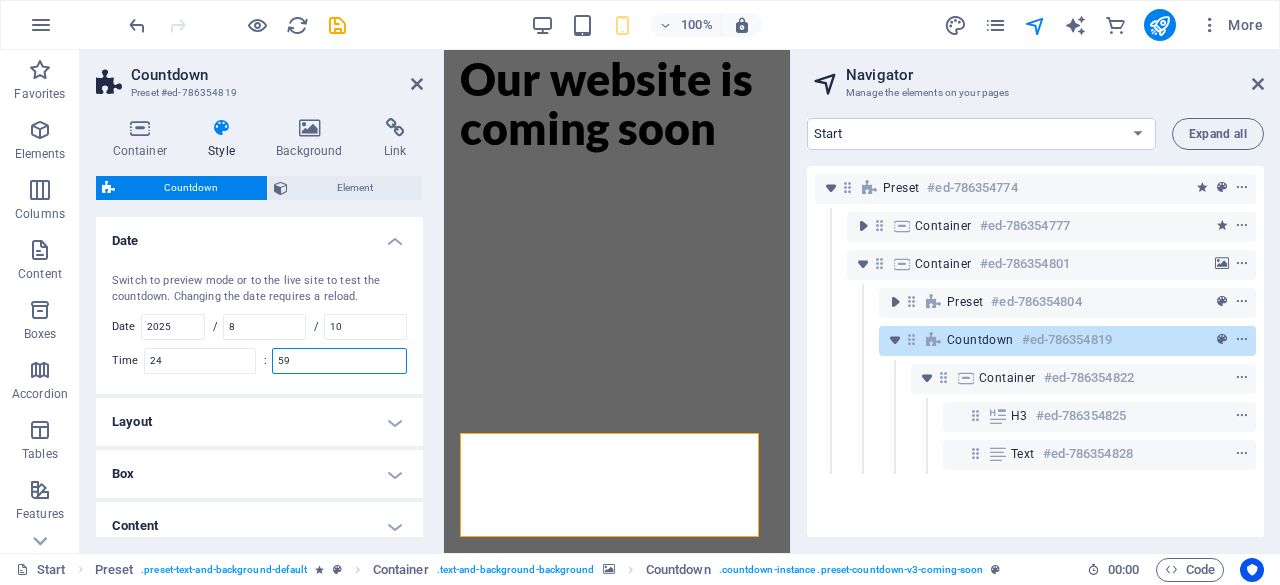 click on "59" at bounding box center [339, 361] 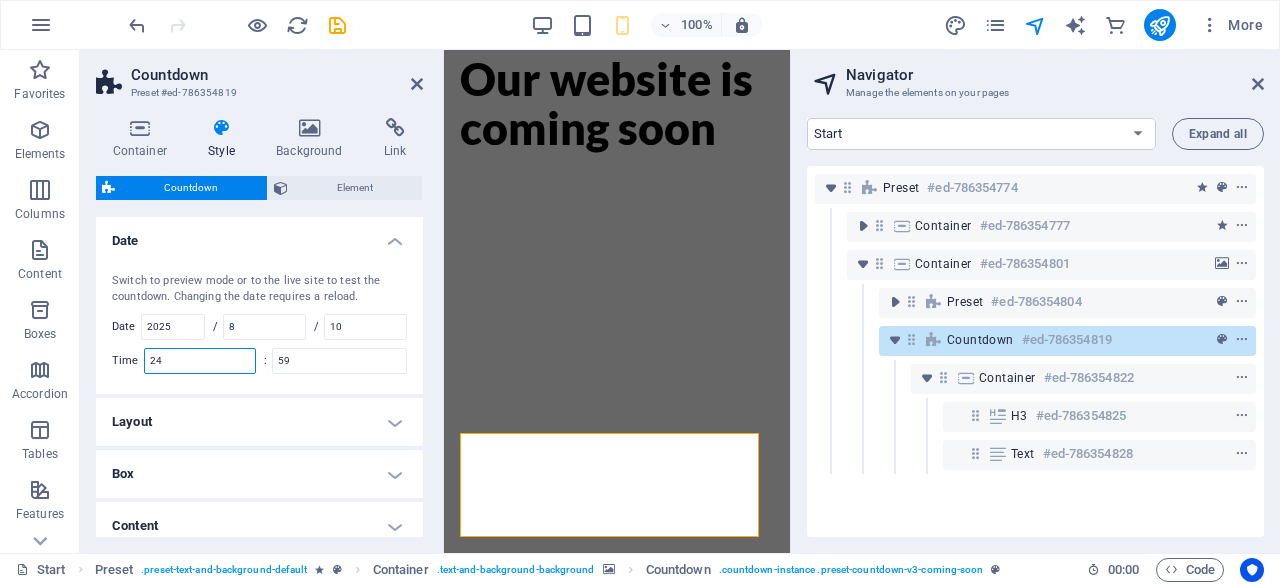click on "24" at bounding box center [200, 361] 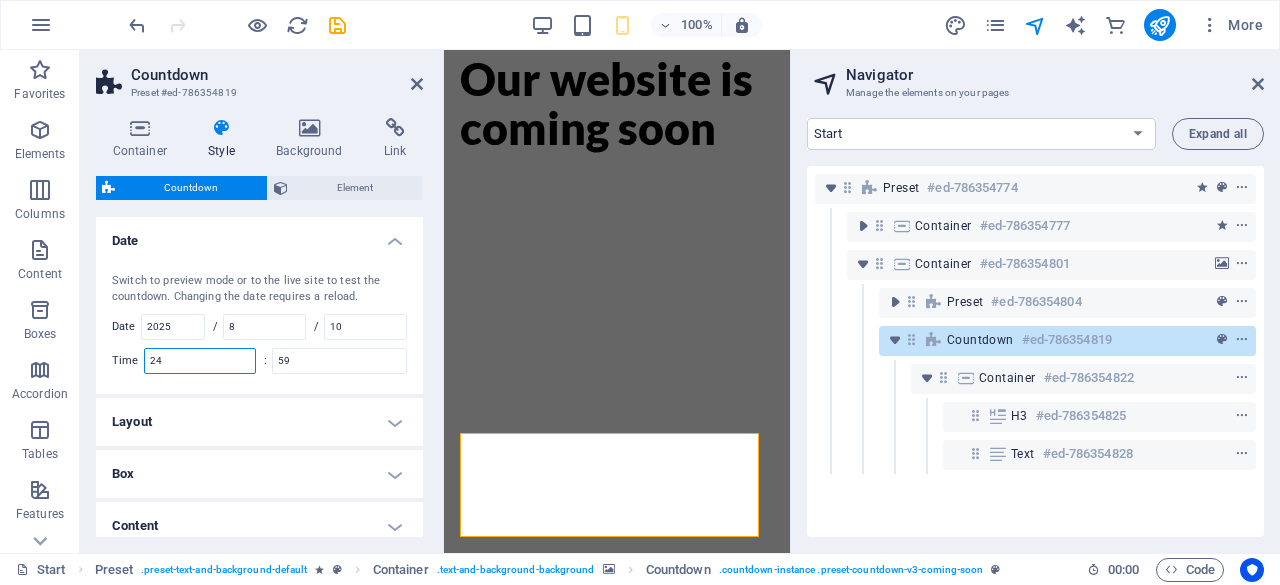 drag, startPoint x: 194, startPoint y: 361, endPoint x: 86, endPoint y: 362, distance: 108.00463 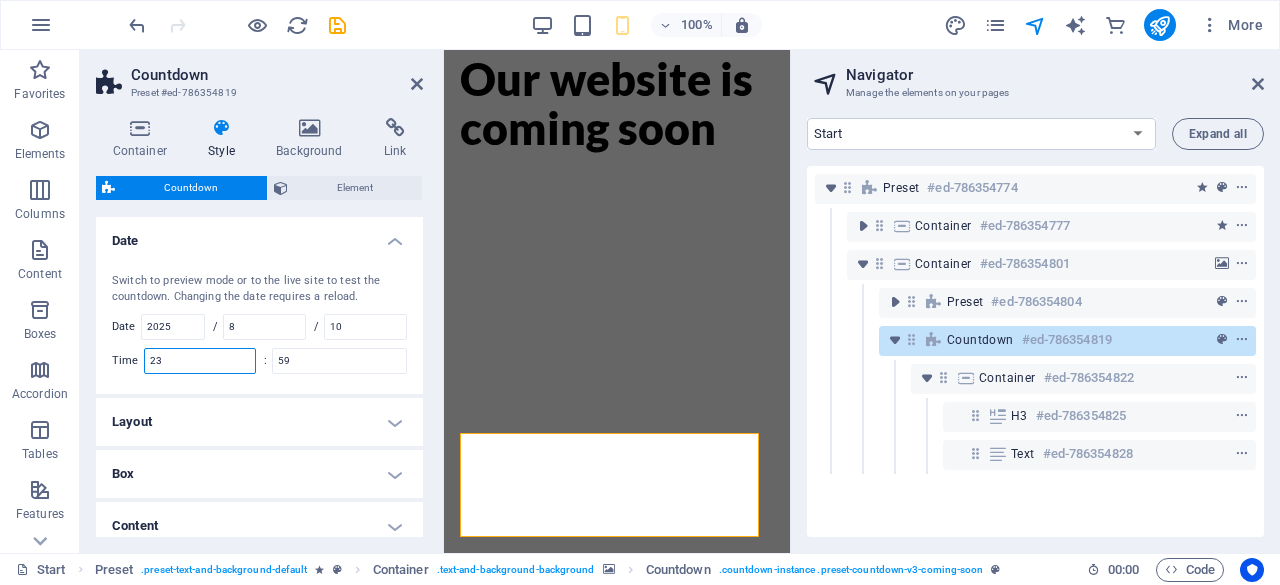 type on "23" 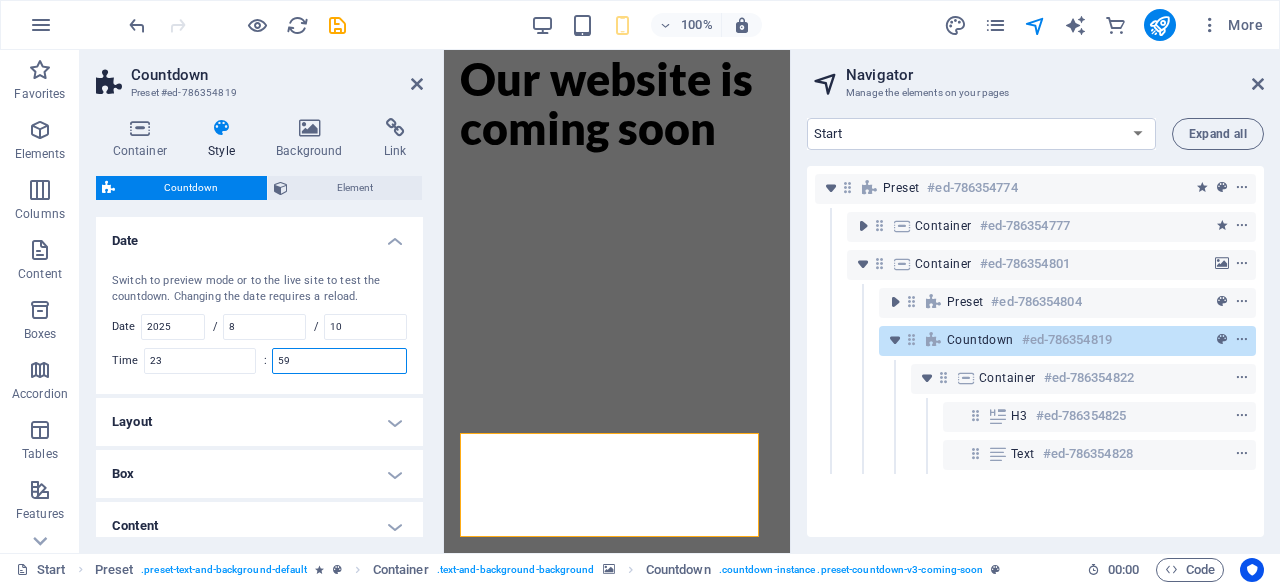 click on "59" at bounding box center [339, 361] 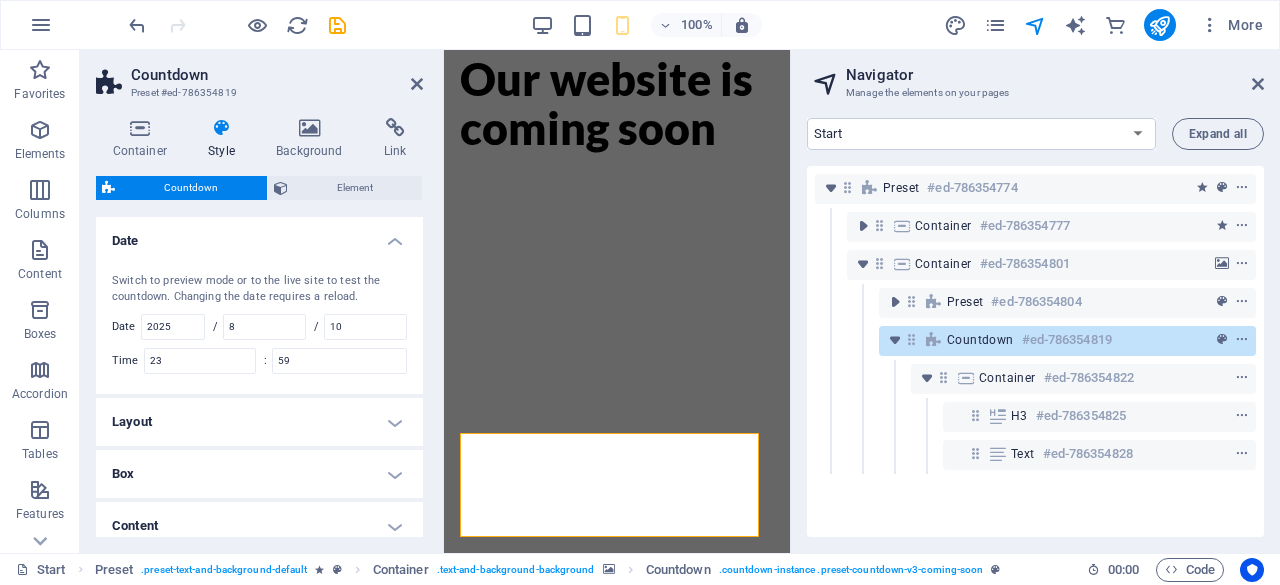 click on "Date" at bounding box center (259, 235) 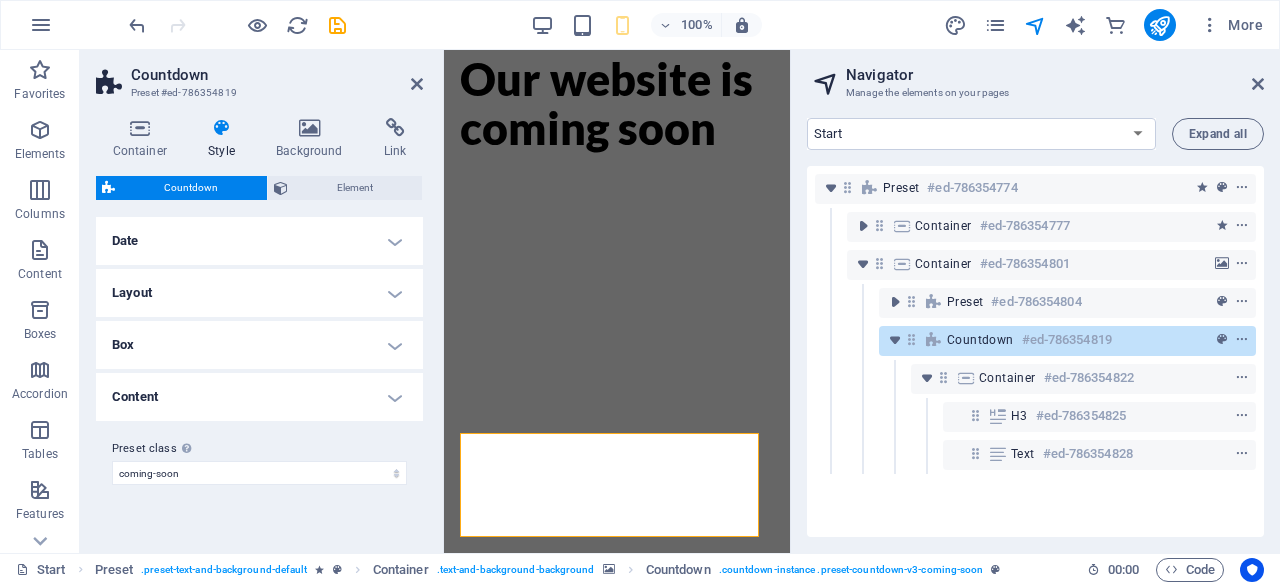 click on "Date" at bounding box center [259, 241] 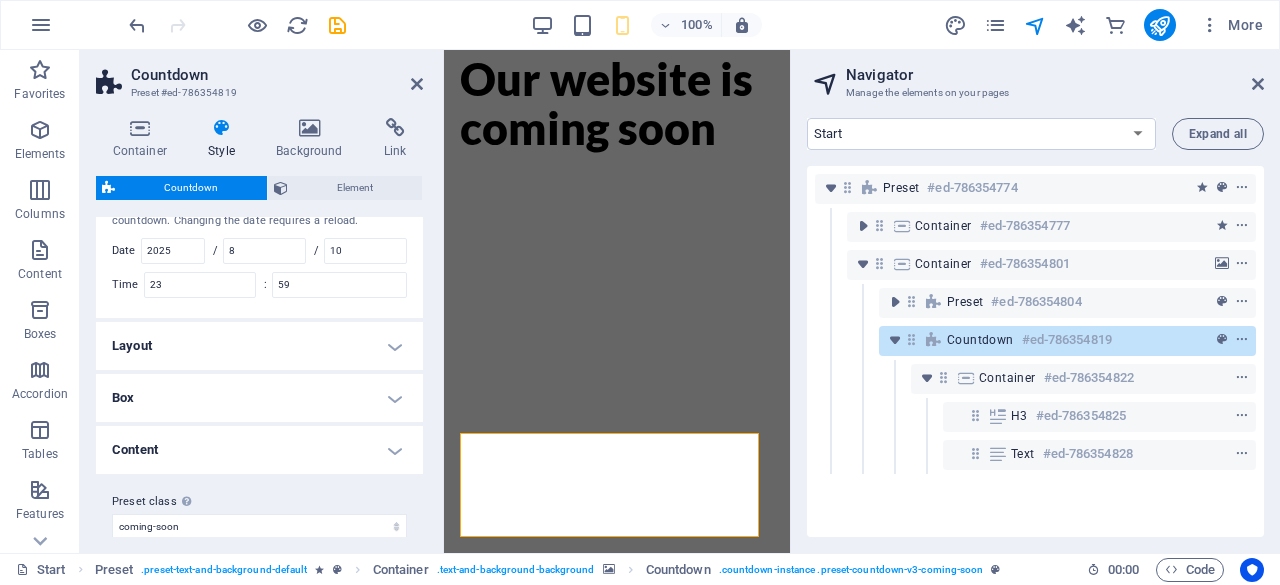 scroll, scrollTop: 92, scrollLeft: 0, axis: vertical 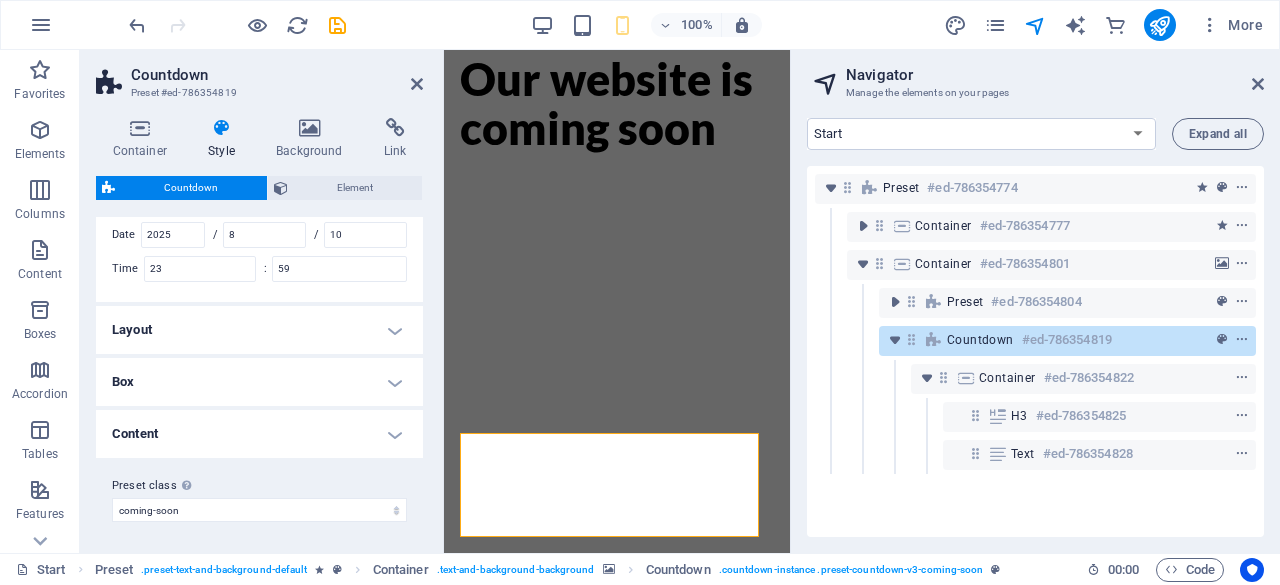 click at bounding box center (417, 84) 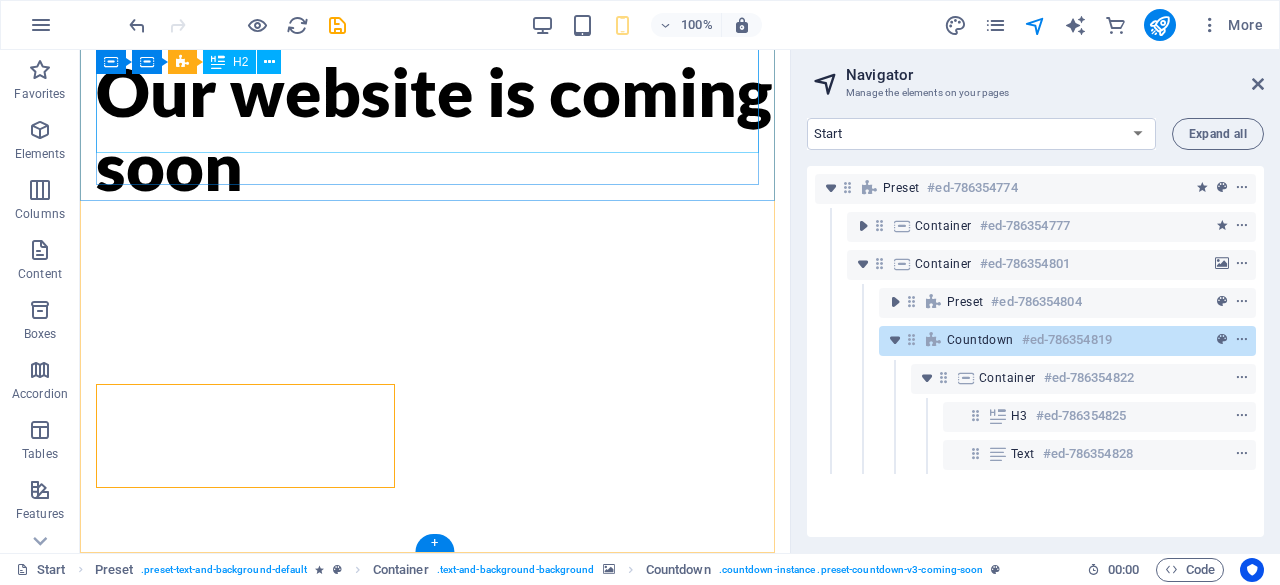 scroll, scrollTop: 66, scrollLeft: 0, axis: vertical 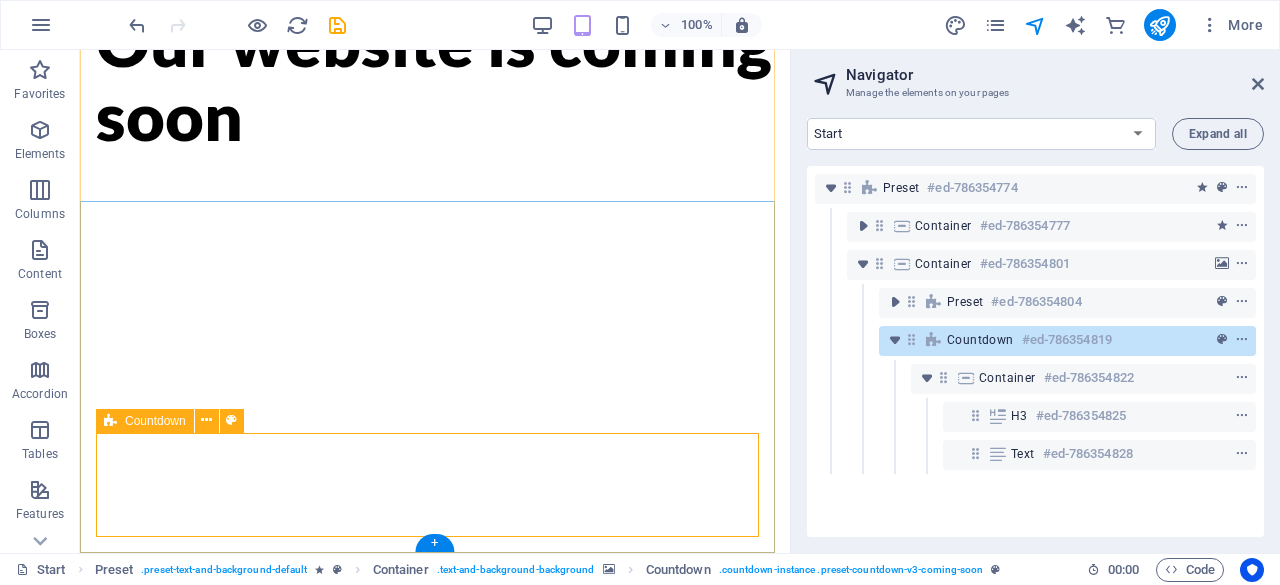 click on "Countdown" at bounding box center (980, 340) 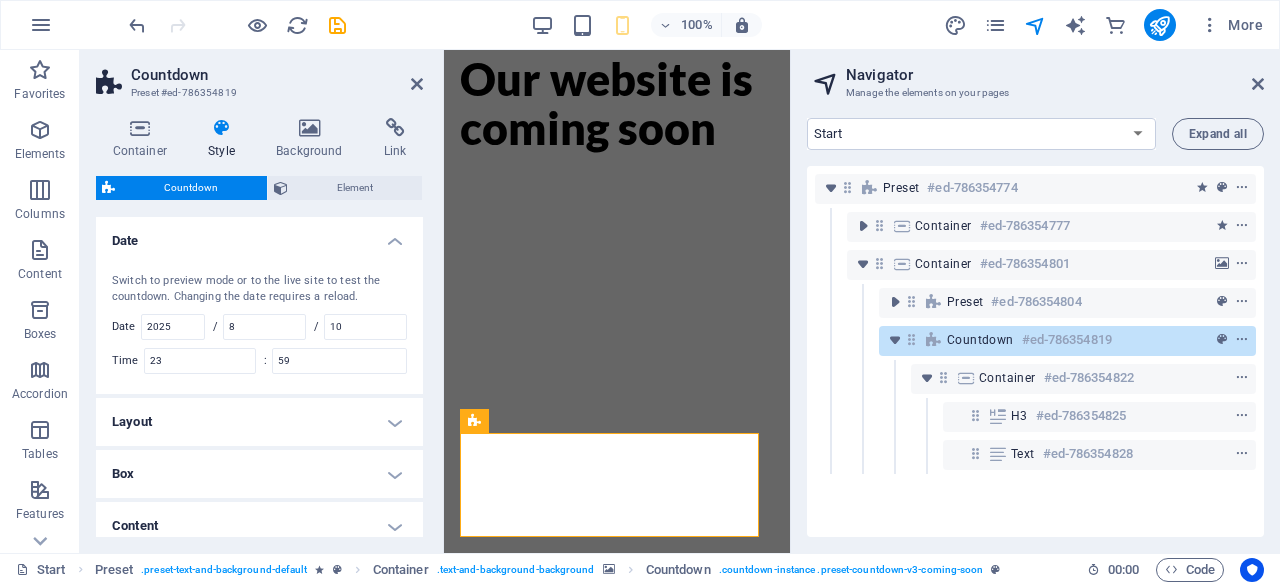click on "Date" at bounding box center (259, 235) 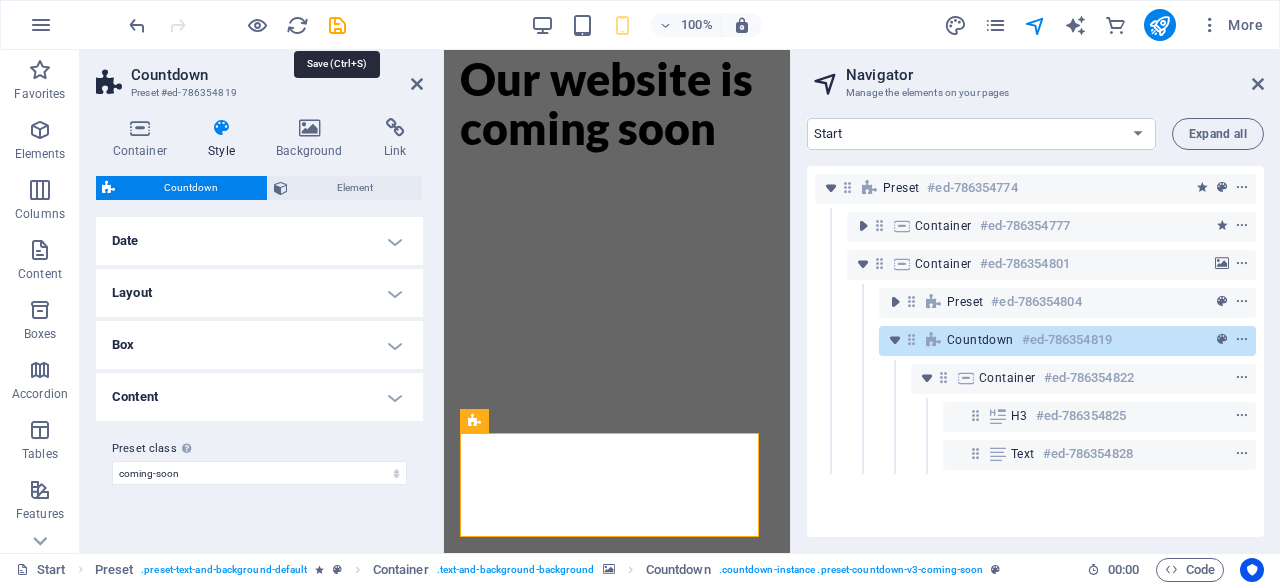 click at bounding box center (337, 25) 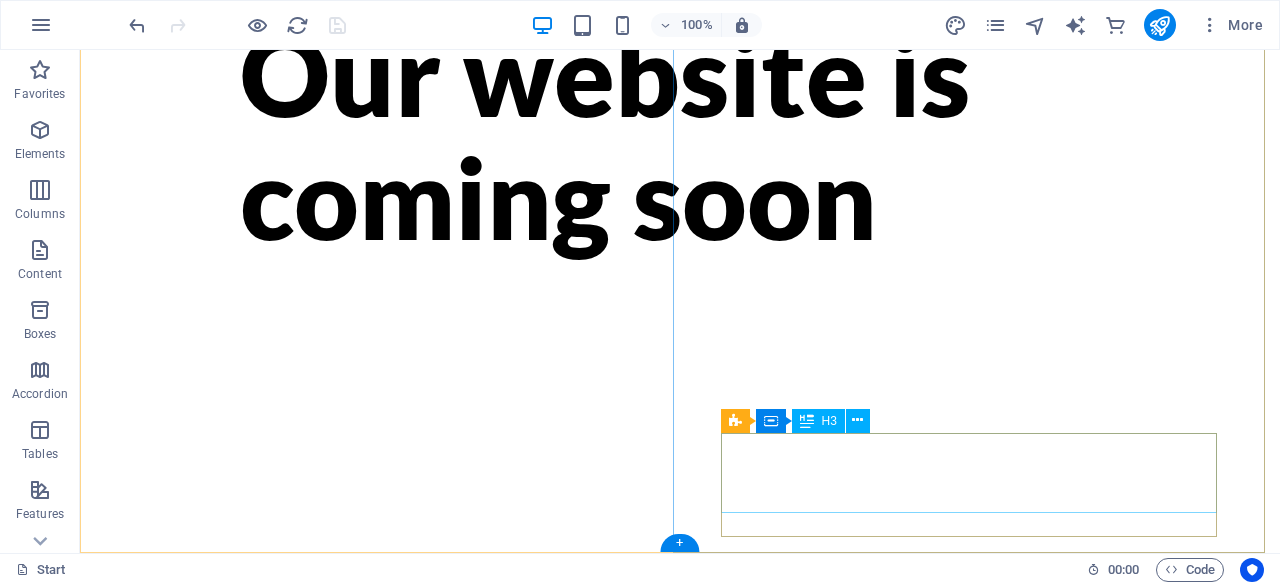 click on "8" at bounding box center (680, 1143) 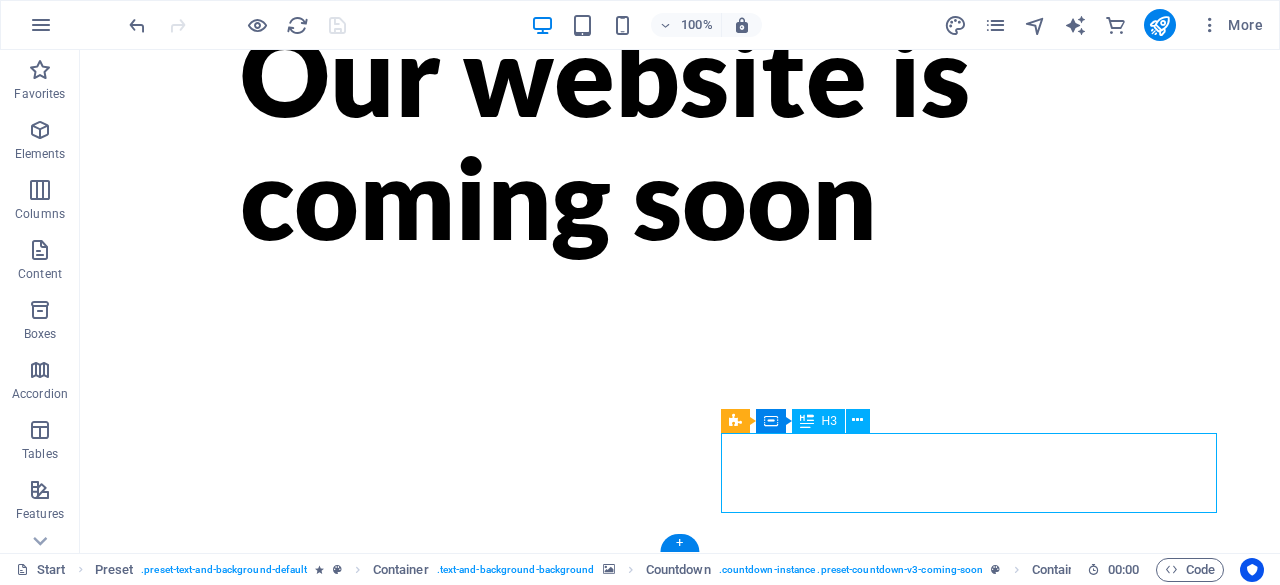 click on "8" at bounding box center [680, 1143] 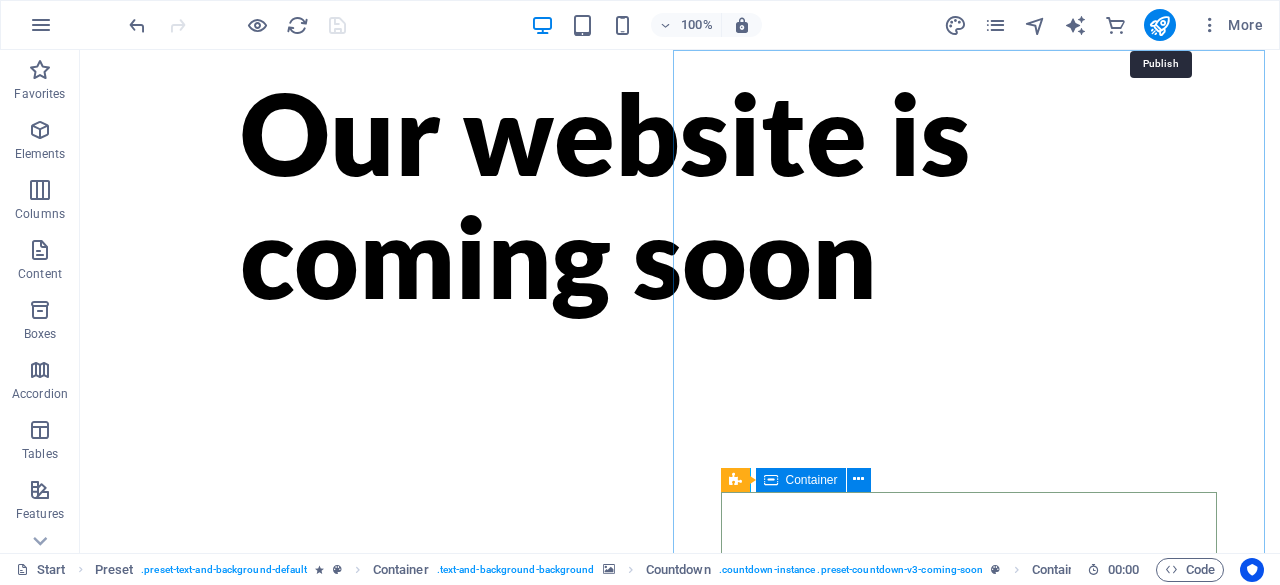 click at bounding box center (1159, 25) 